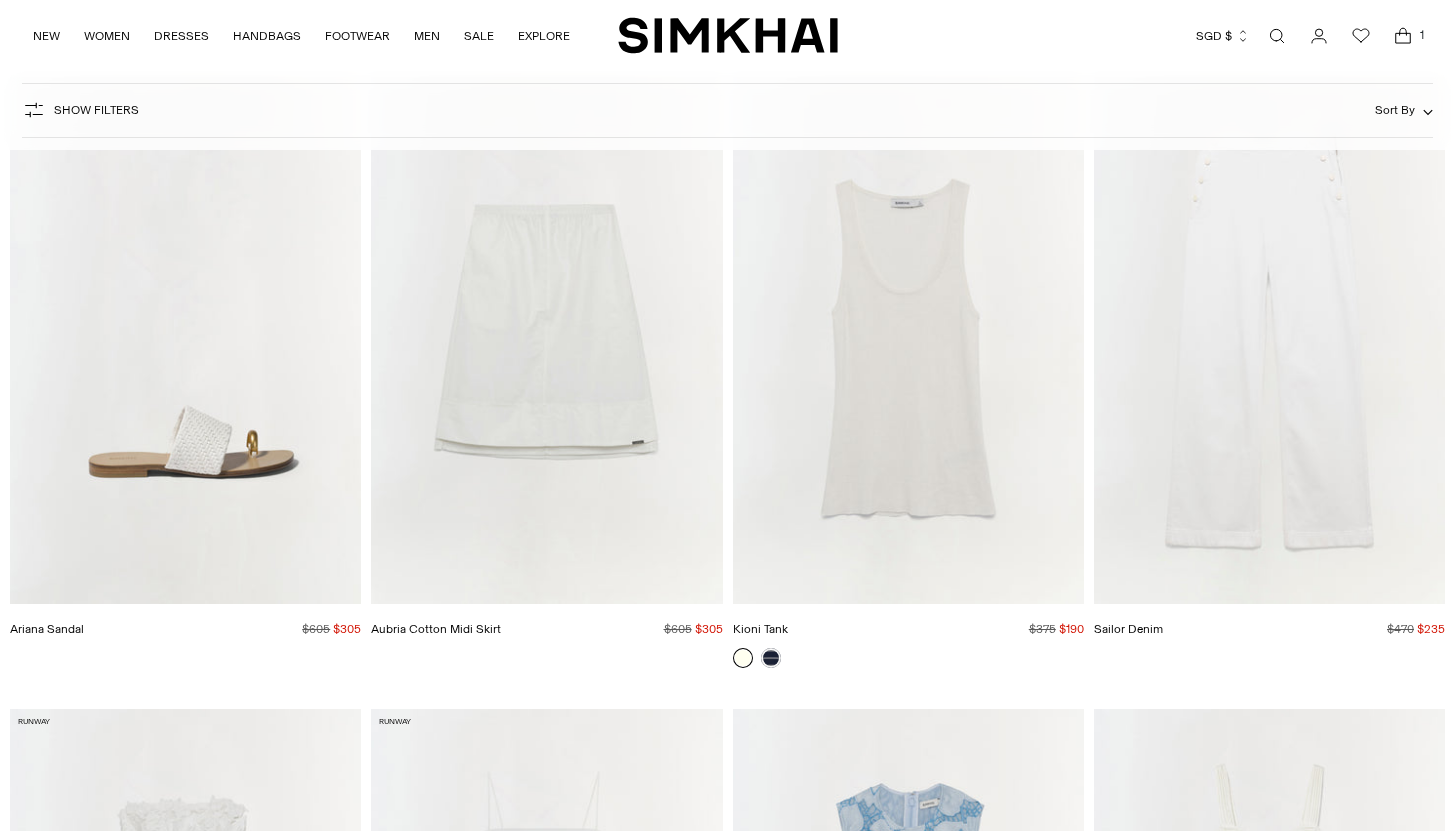 scroll, scrollTop: 846, scrollLeft: 0, axis: vertical 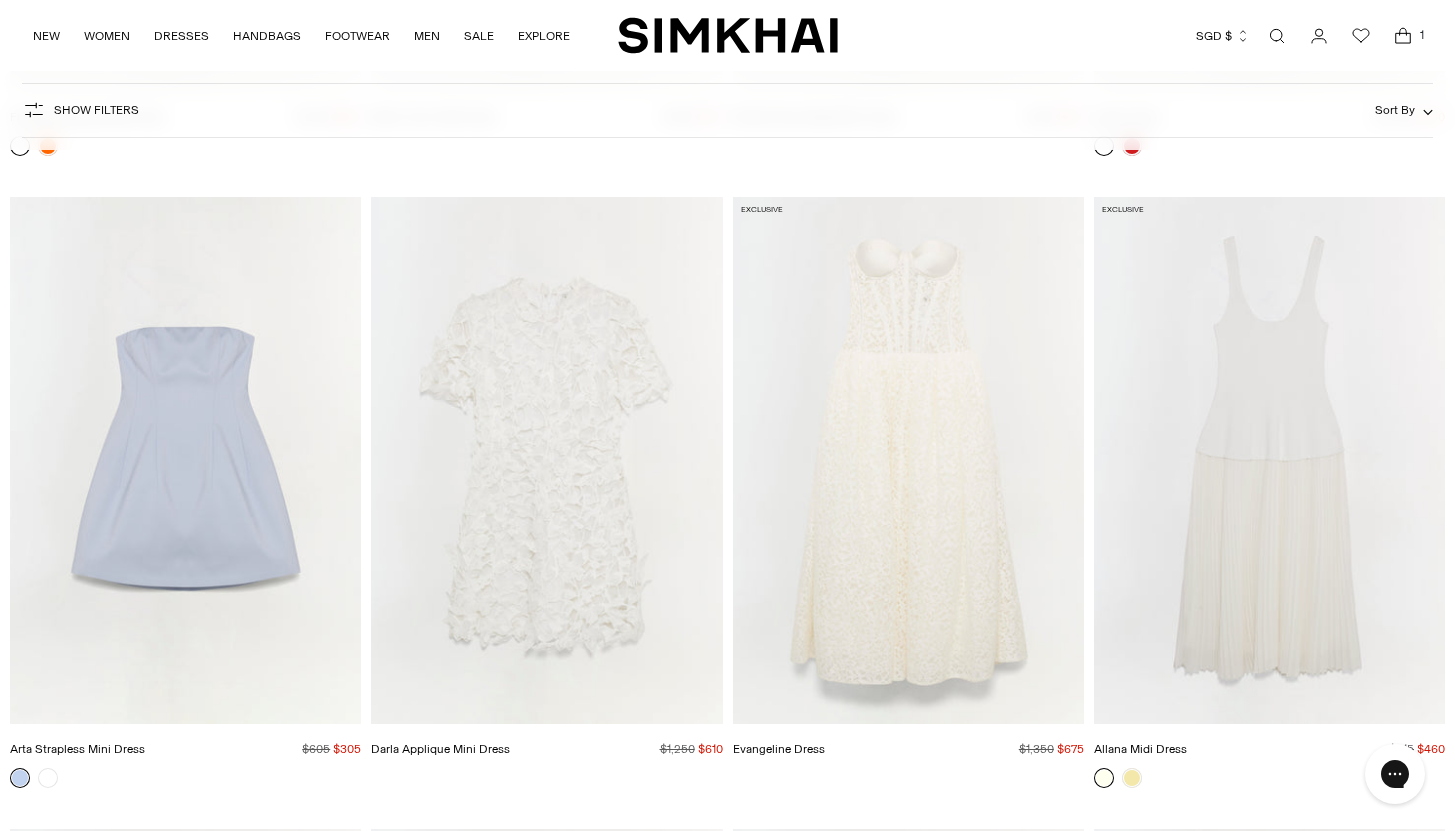 click at bounding box center (0, 0) 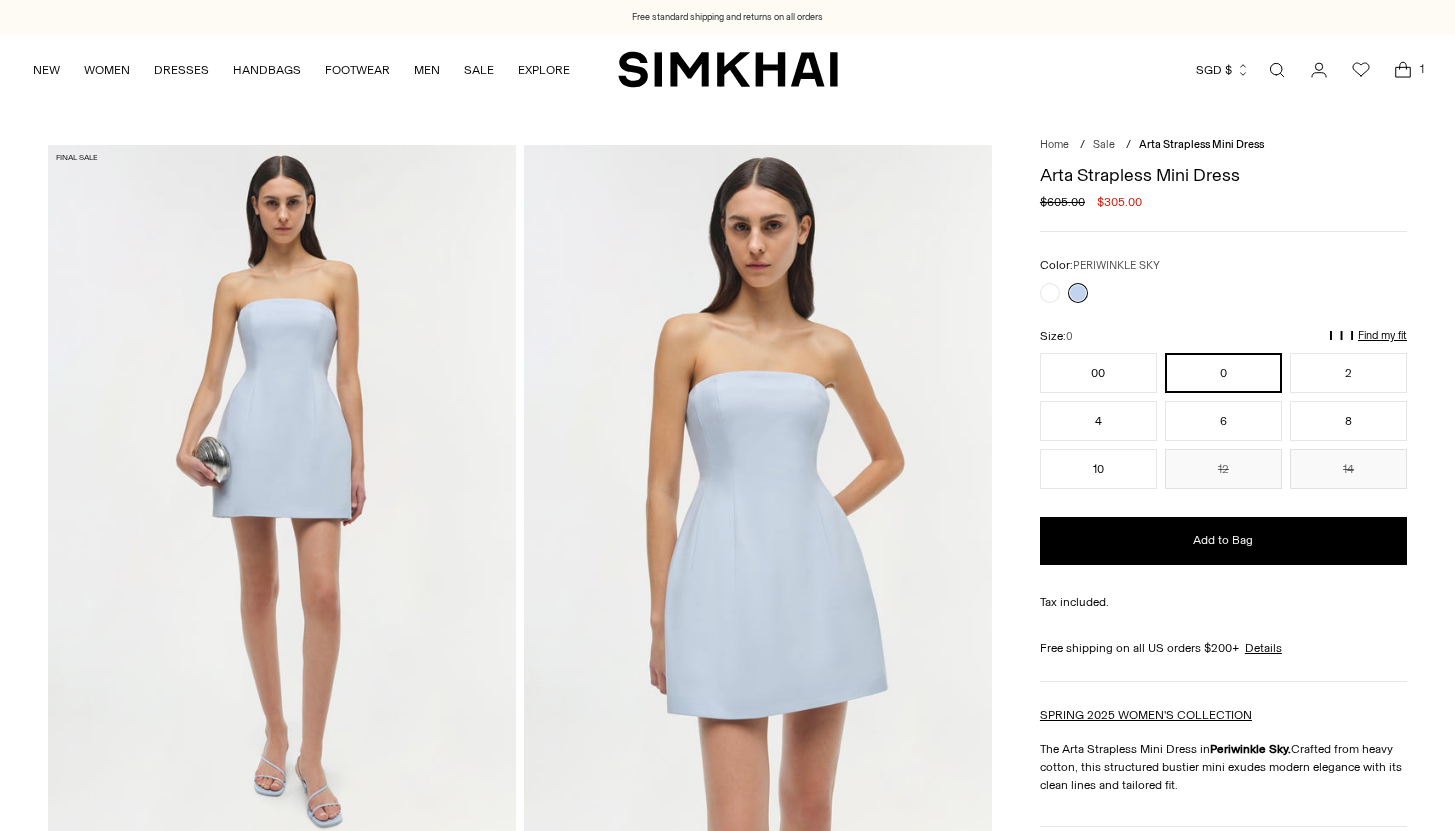 scroll, scrollTop: 233, scrollLeft: 0, axis: vertical 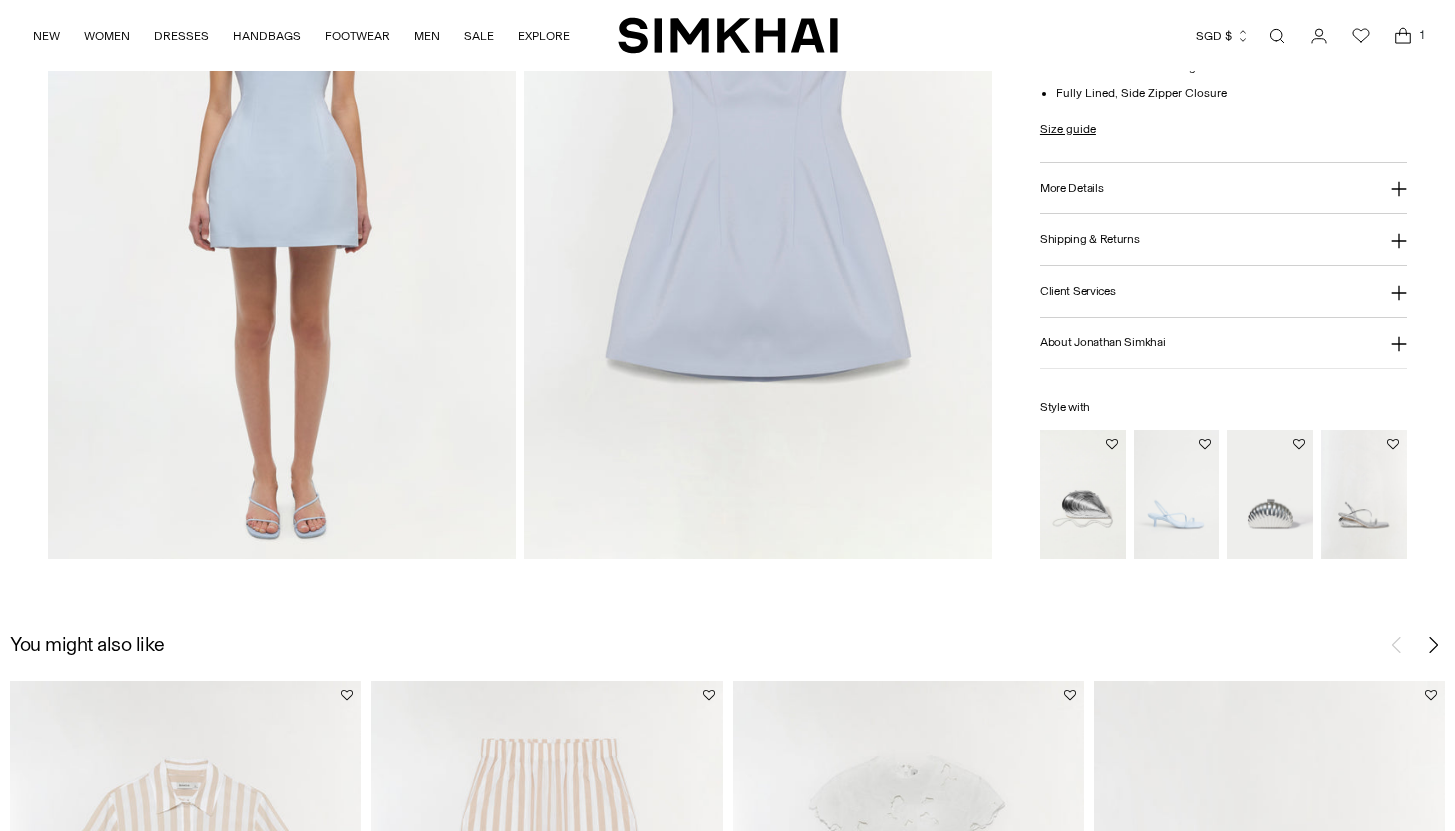 click at bounding box center [0, 0] 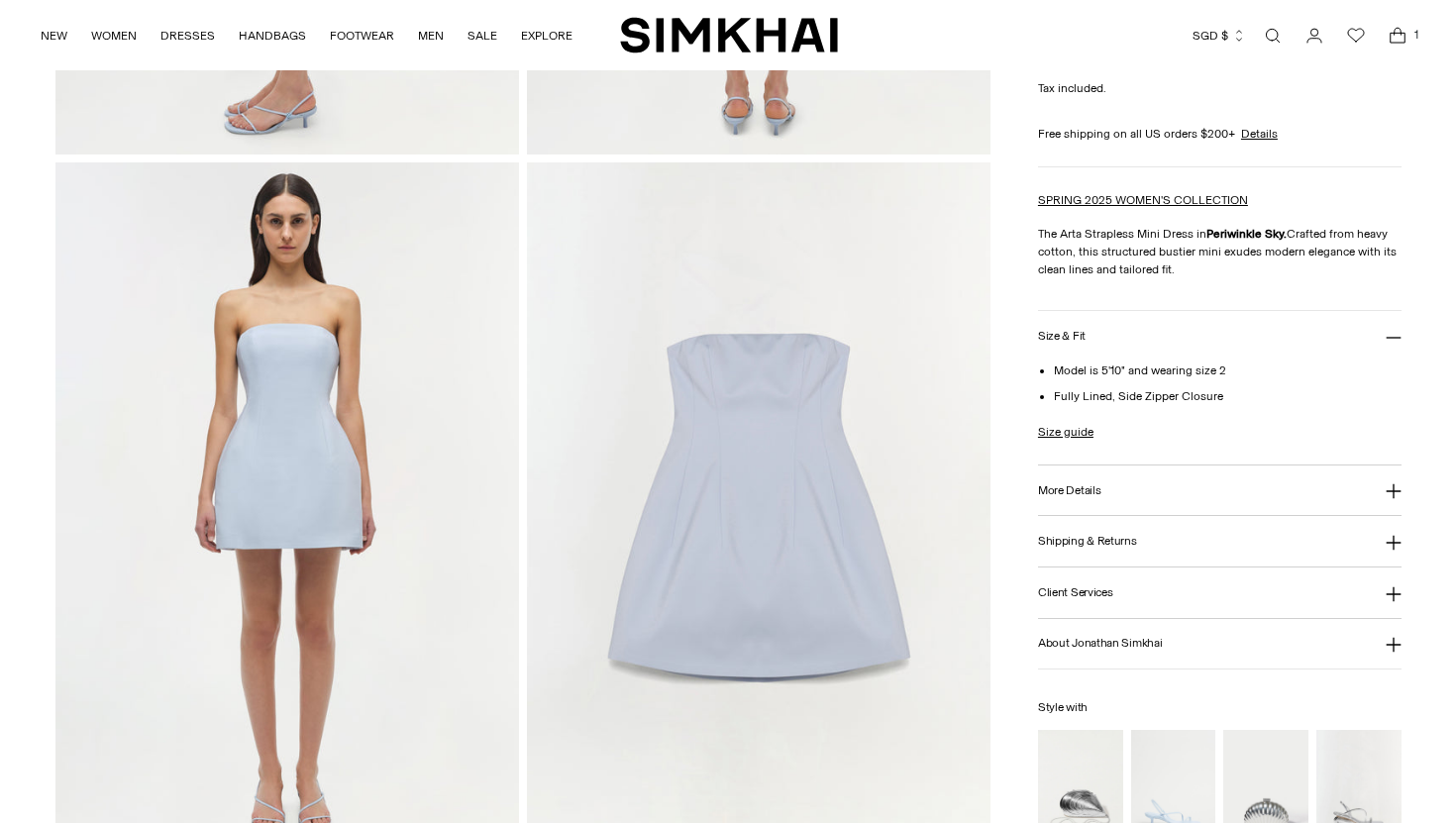 scroll, scrollTop: 1387, scrollLeft: 0, axis: vertical 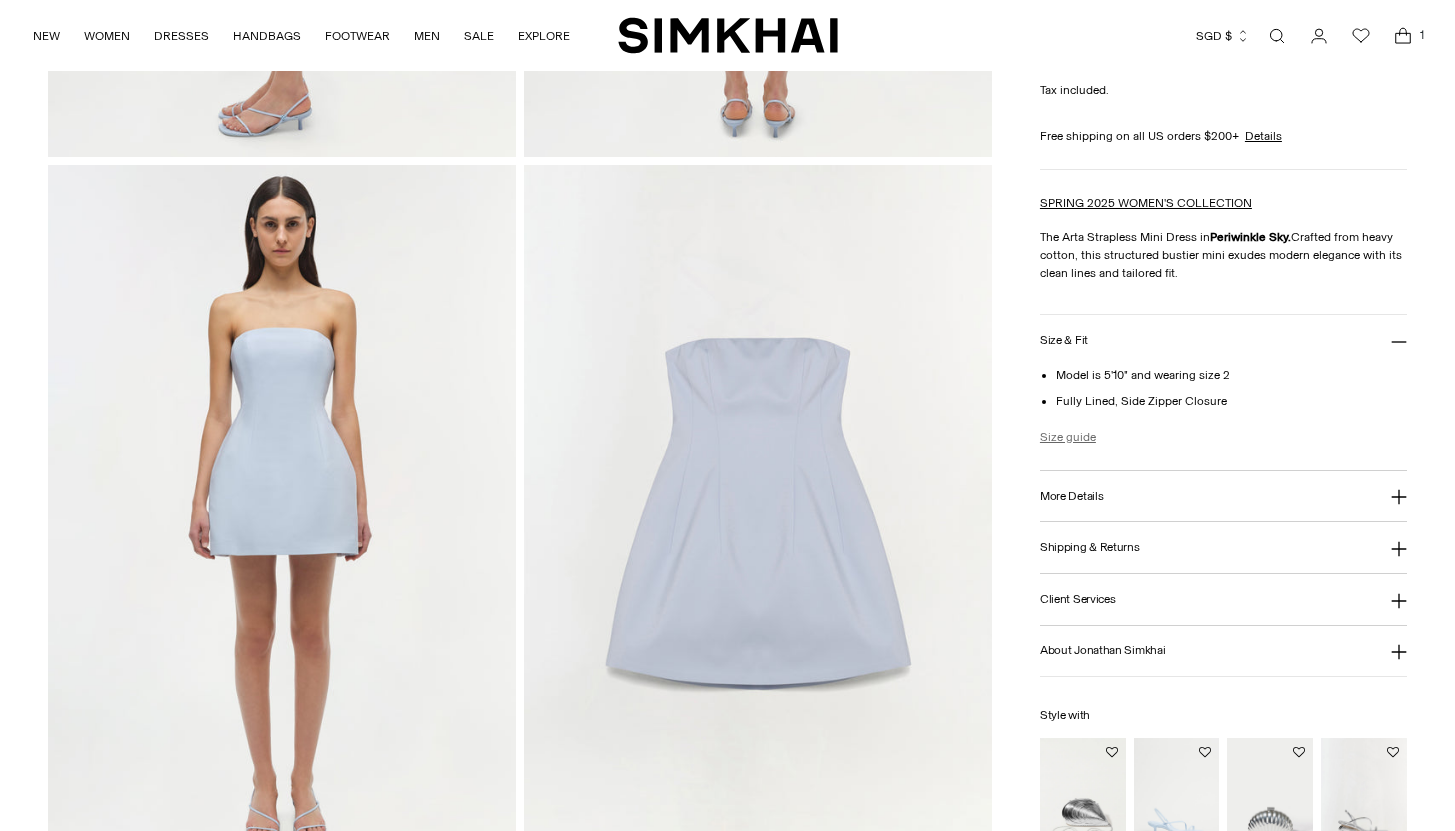 click on "Size guide" at bounding box center (1068, 437) 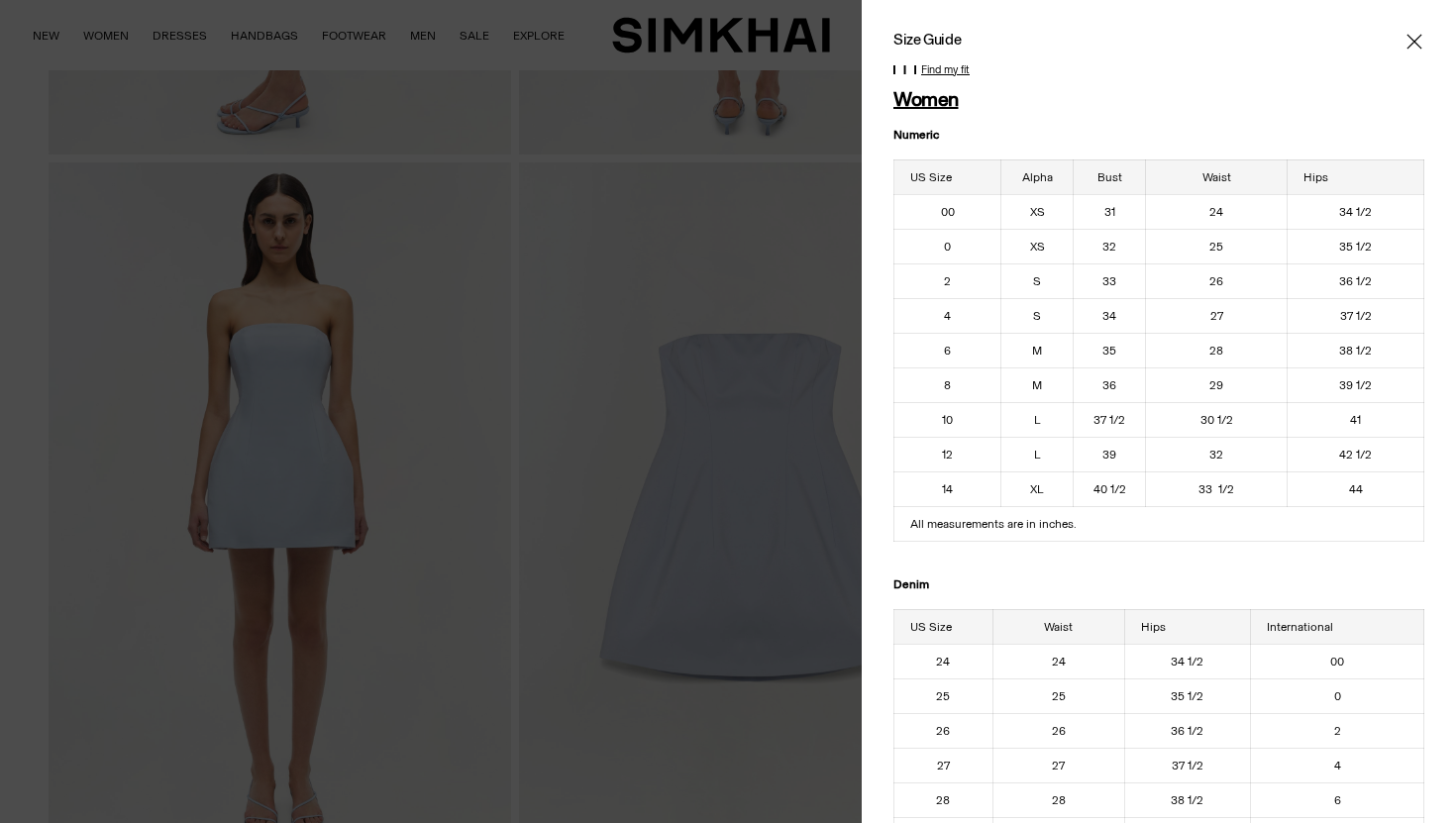 scroll, scrollTop: 0, scrollLeft: 0, axis: both 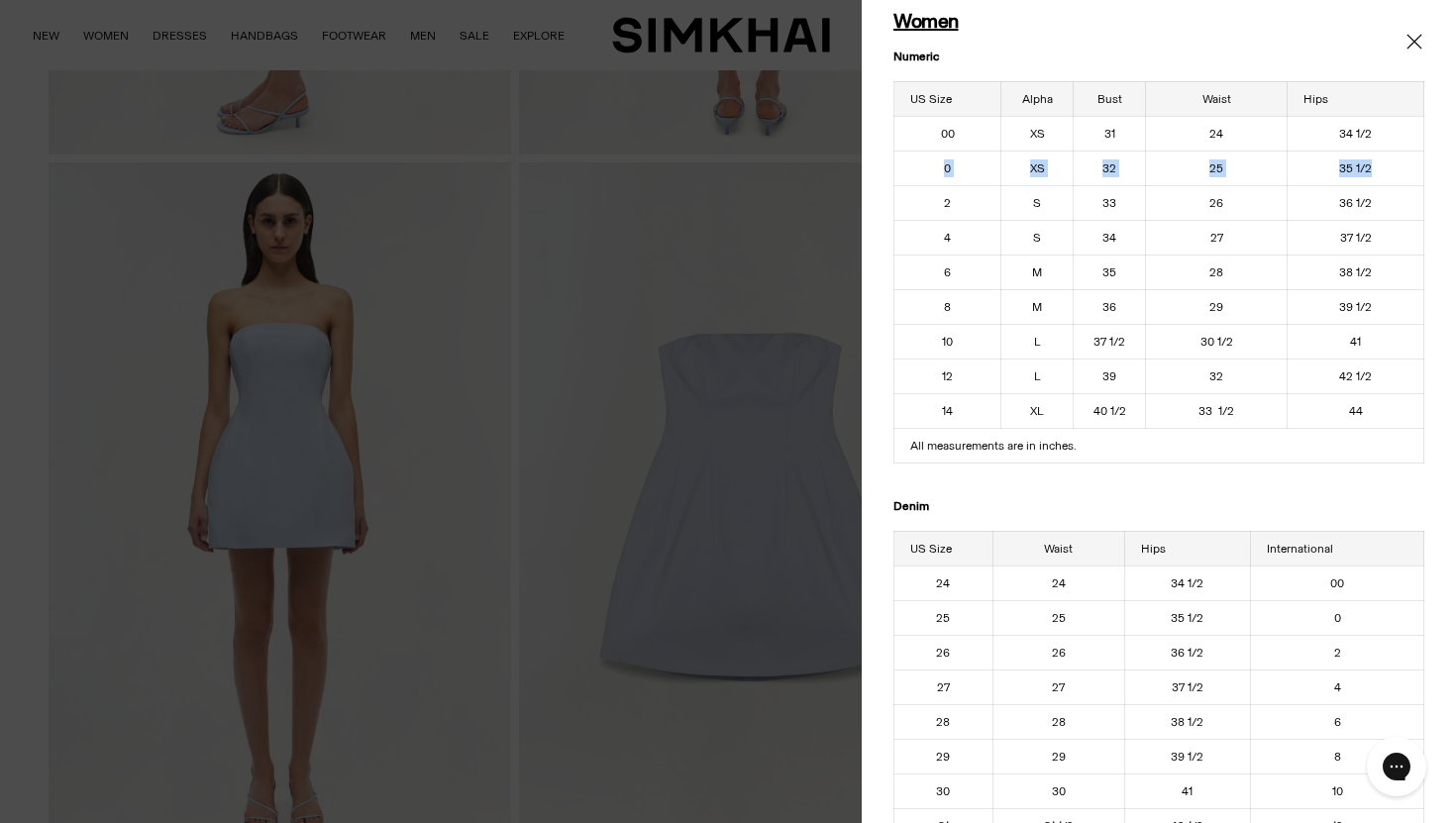 drag, startPoint x: 936, startPoint y: 175, endPoint x: 1401, endPoint y: 169, distance: 465.0387 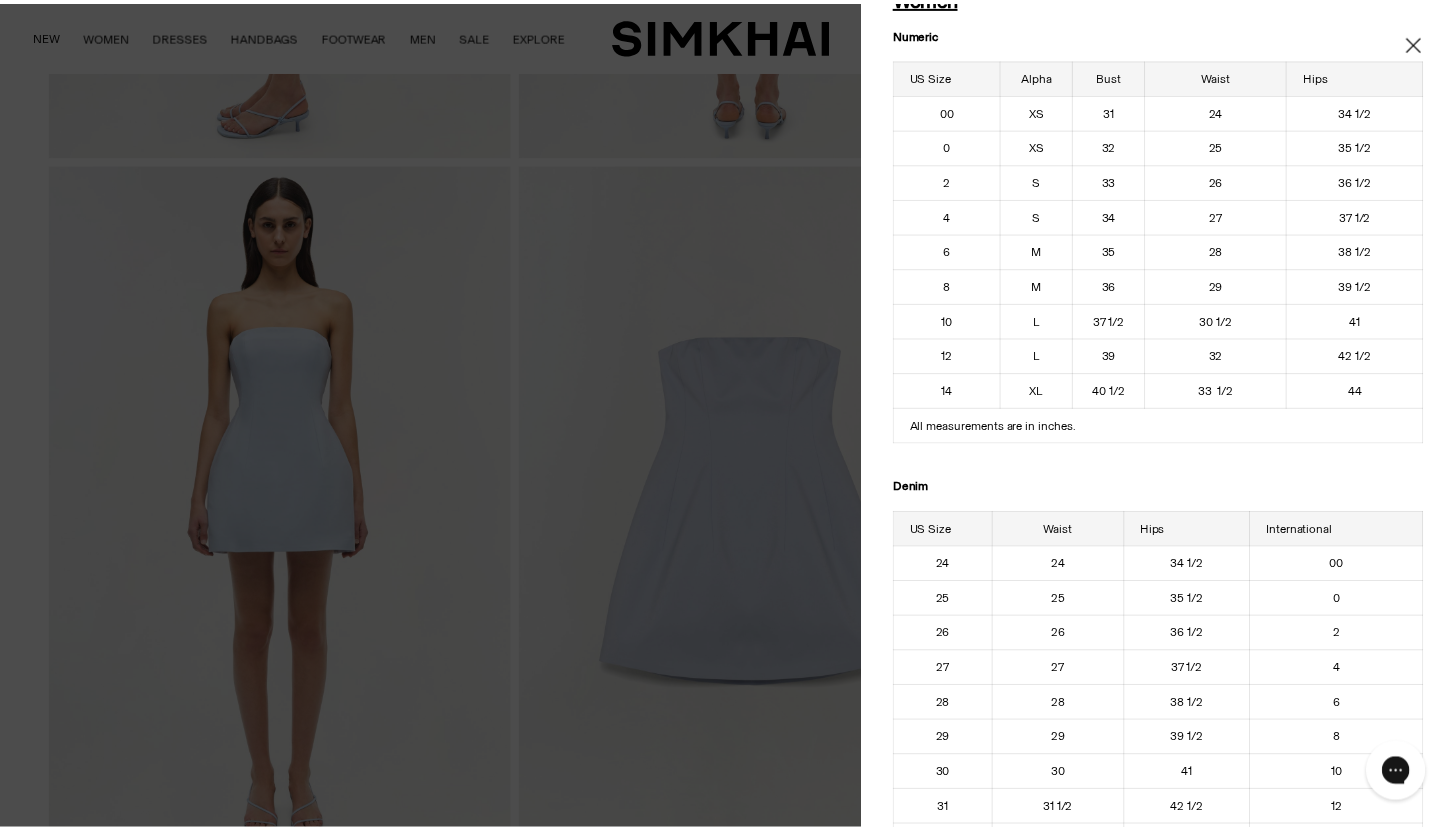 scroll, scrollTop: 105, scrollLeft: 0, axis: vertical 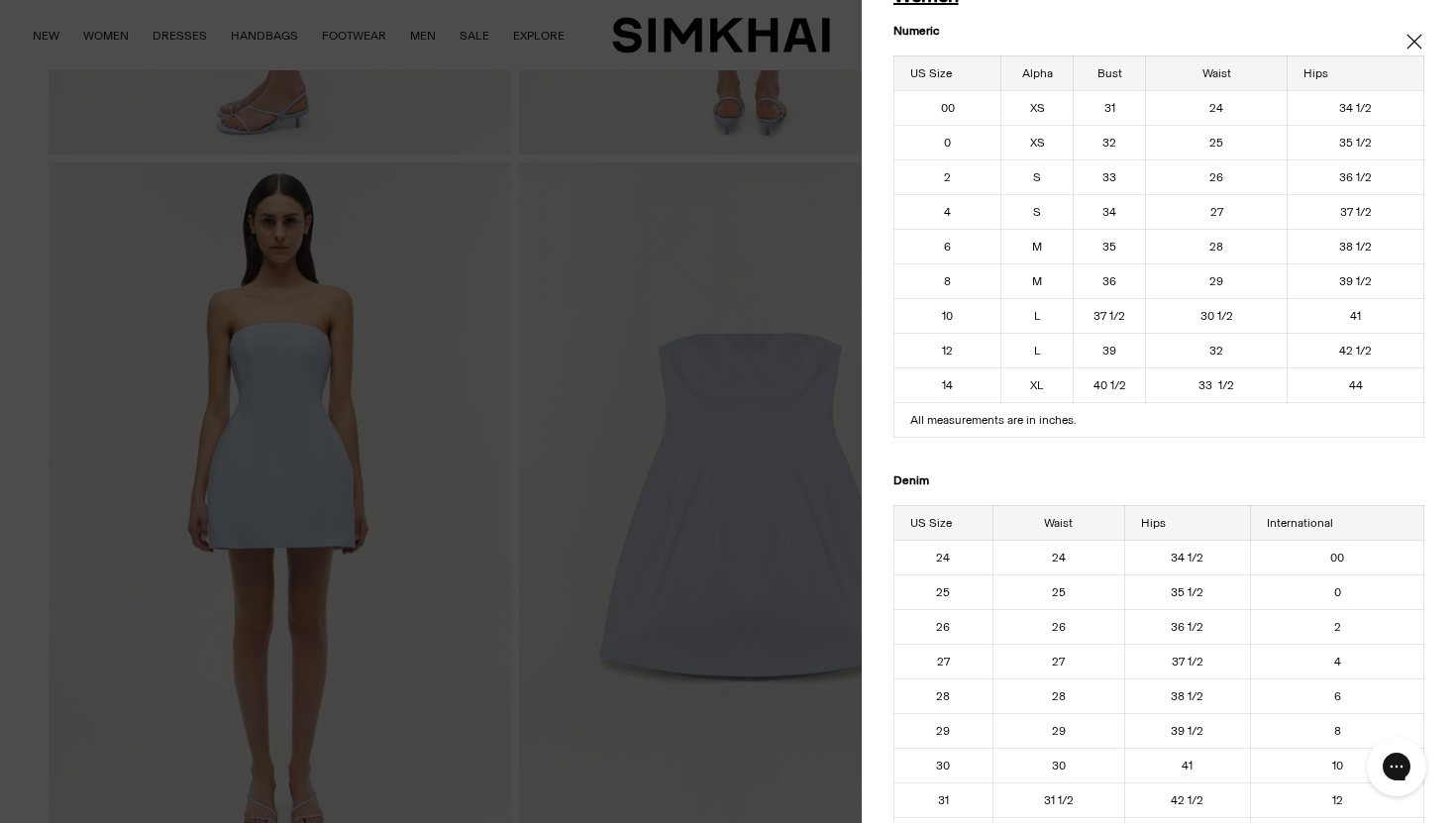 click 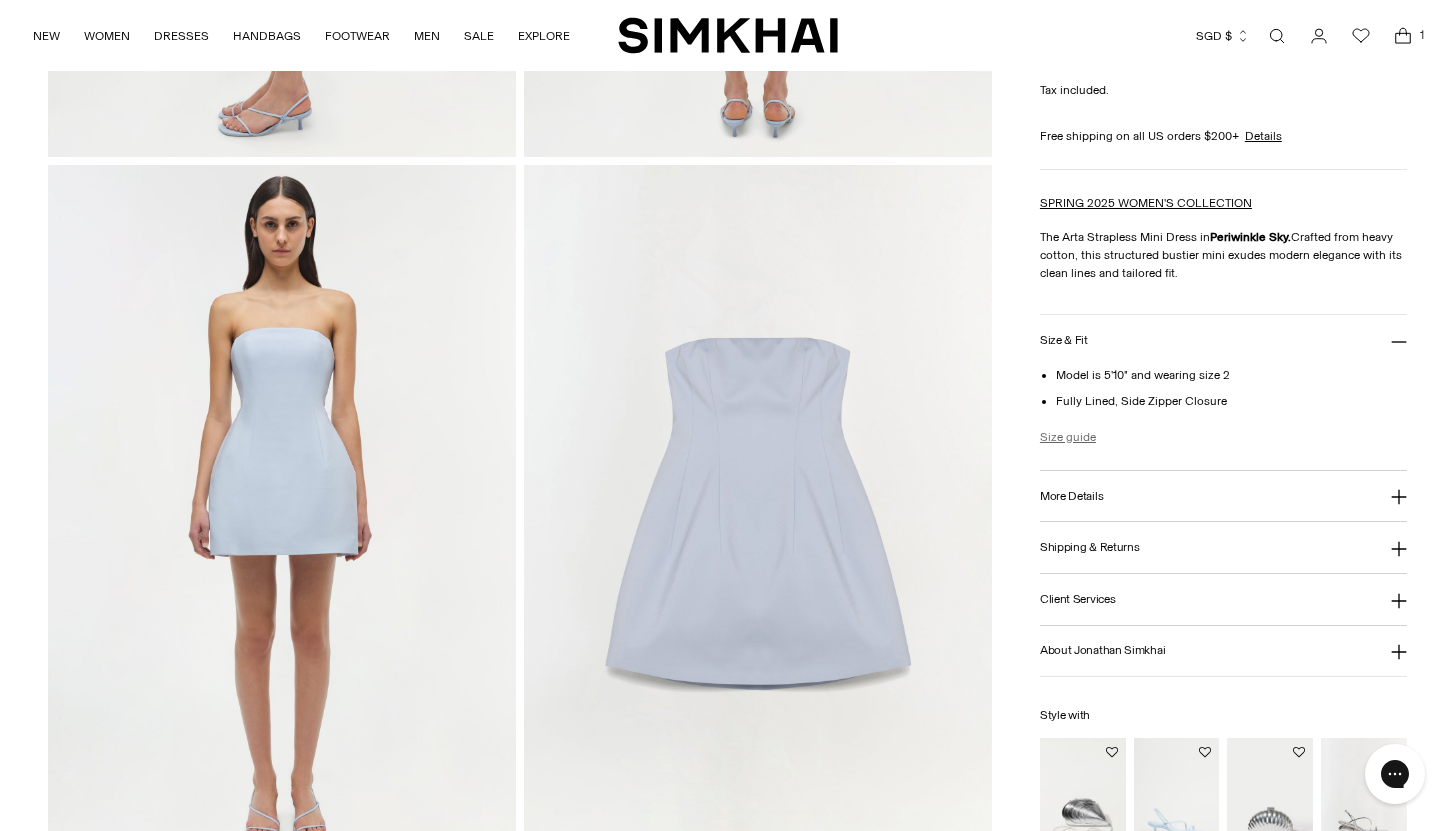 scroll, scrollTop: 0, scrollLeft: 0, axis: both 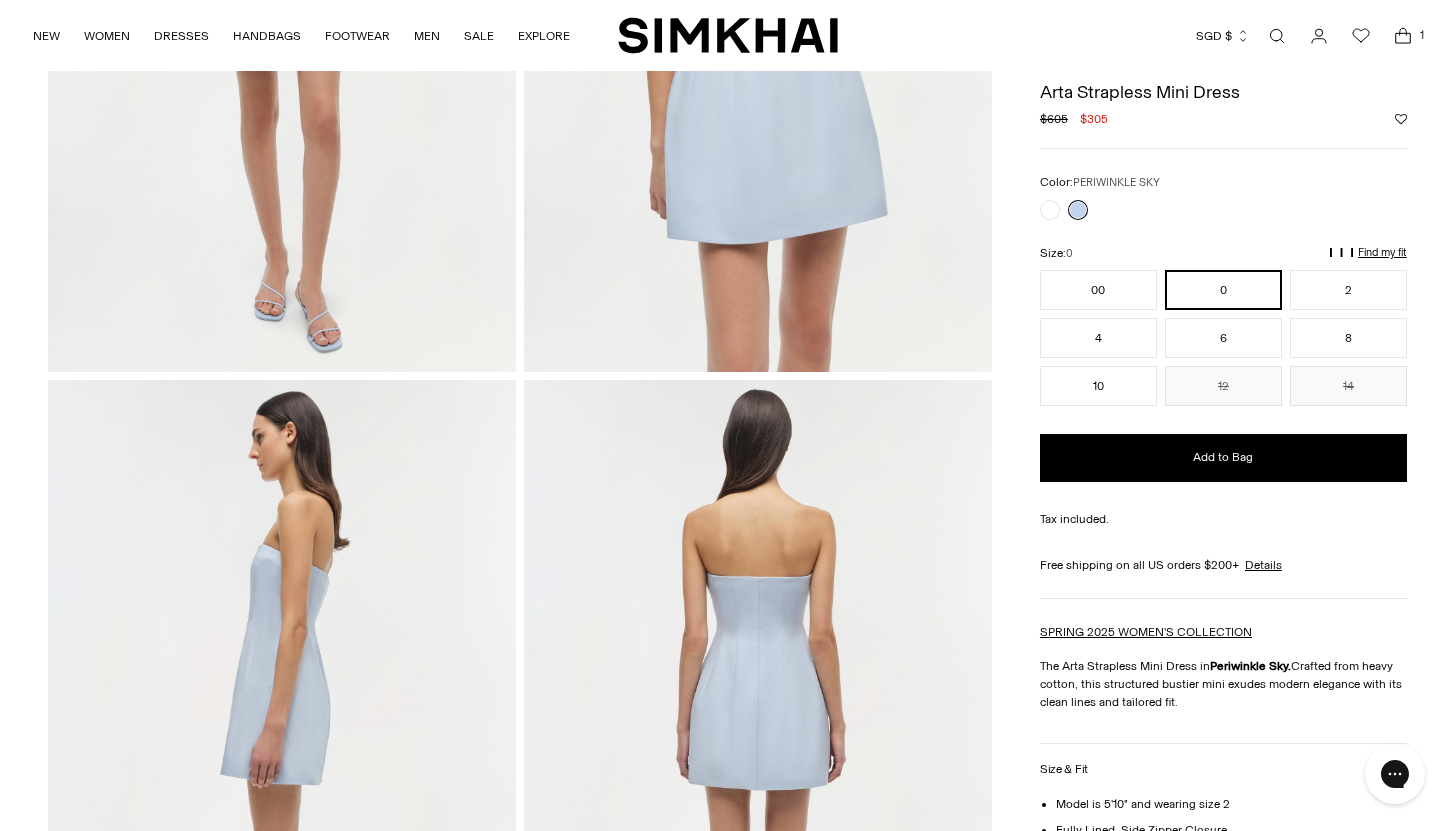 click 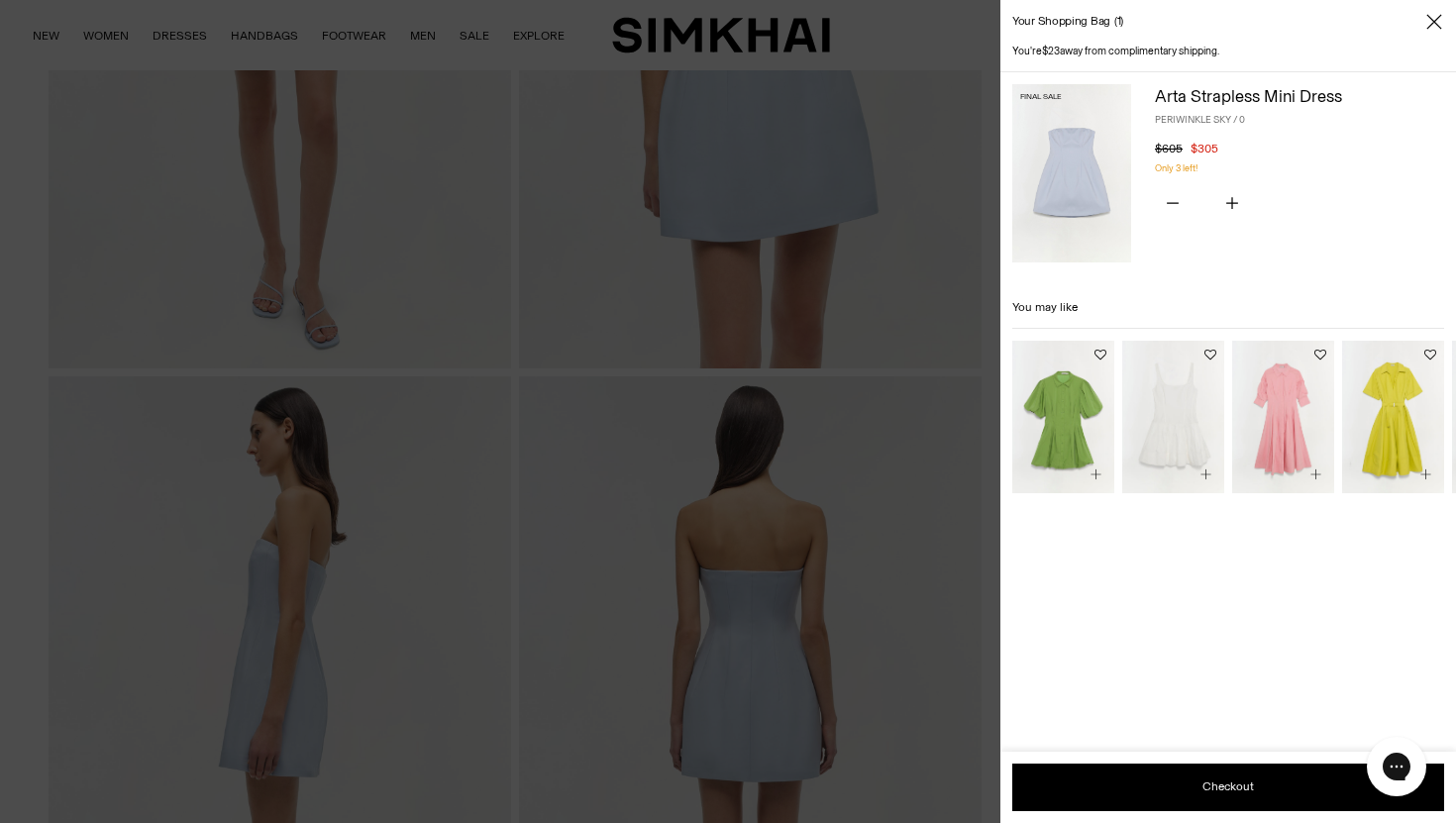 click at bounding box center [728, 411] 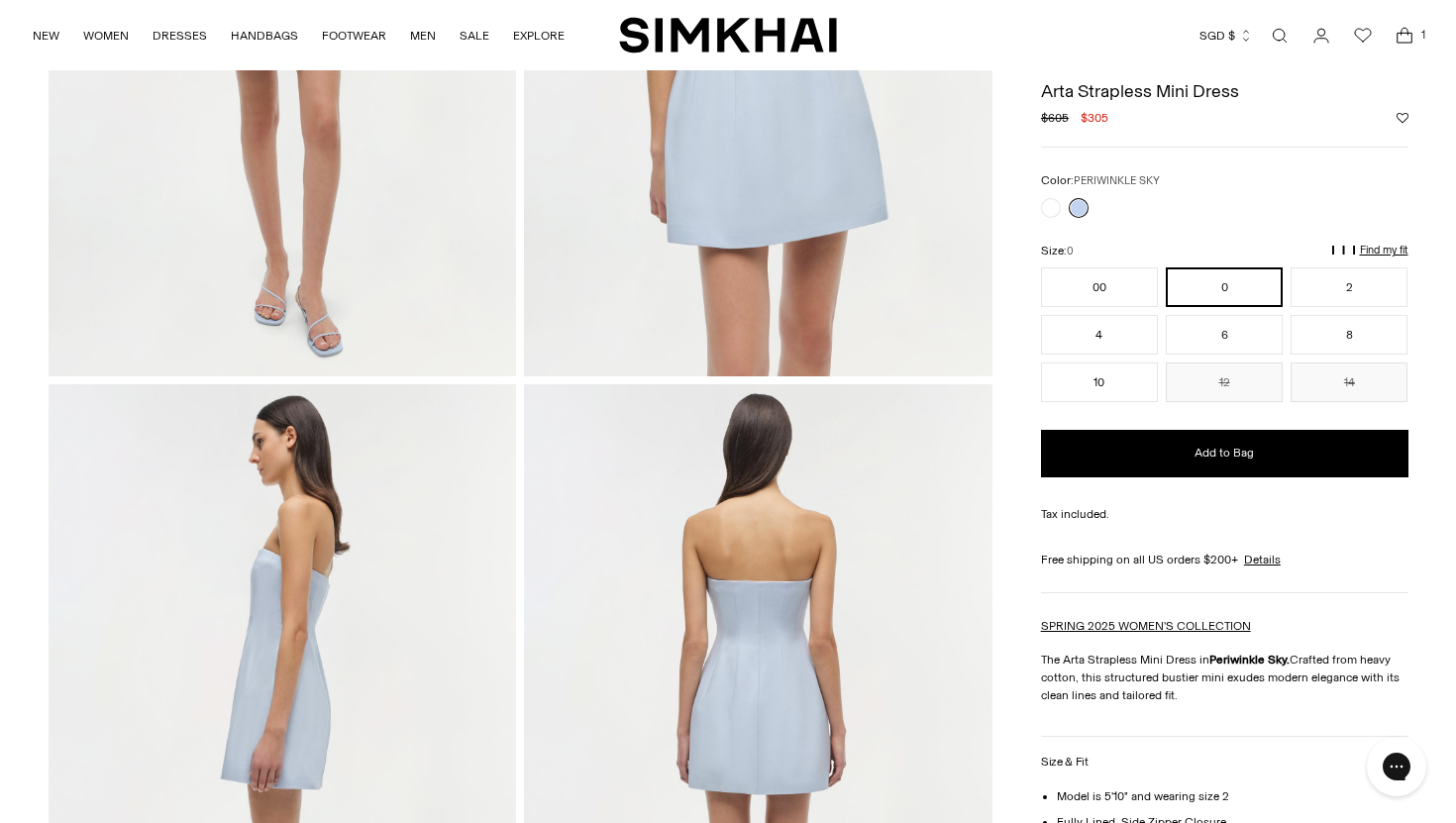 scroll, scrollTop: 465, scrollLeft: 0, axis: vertical 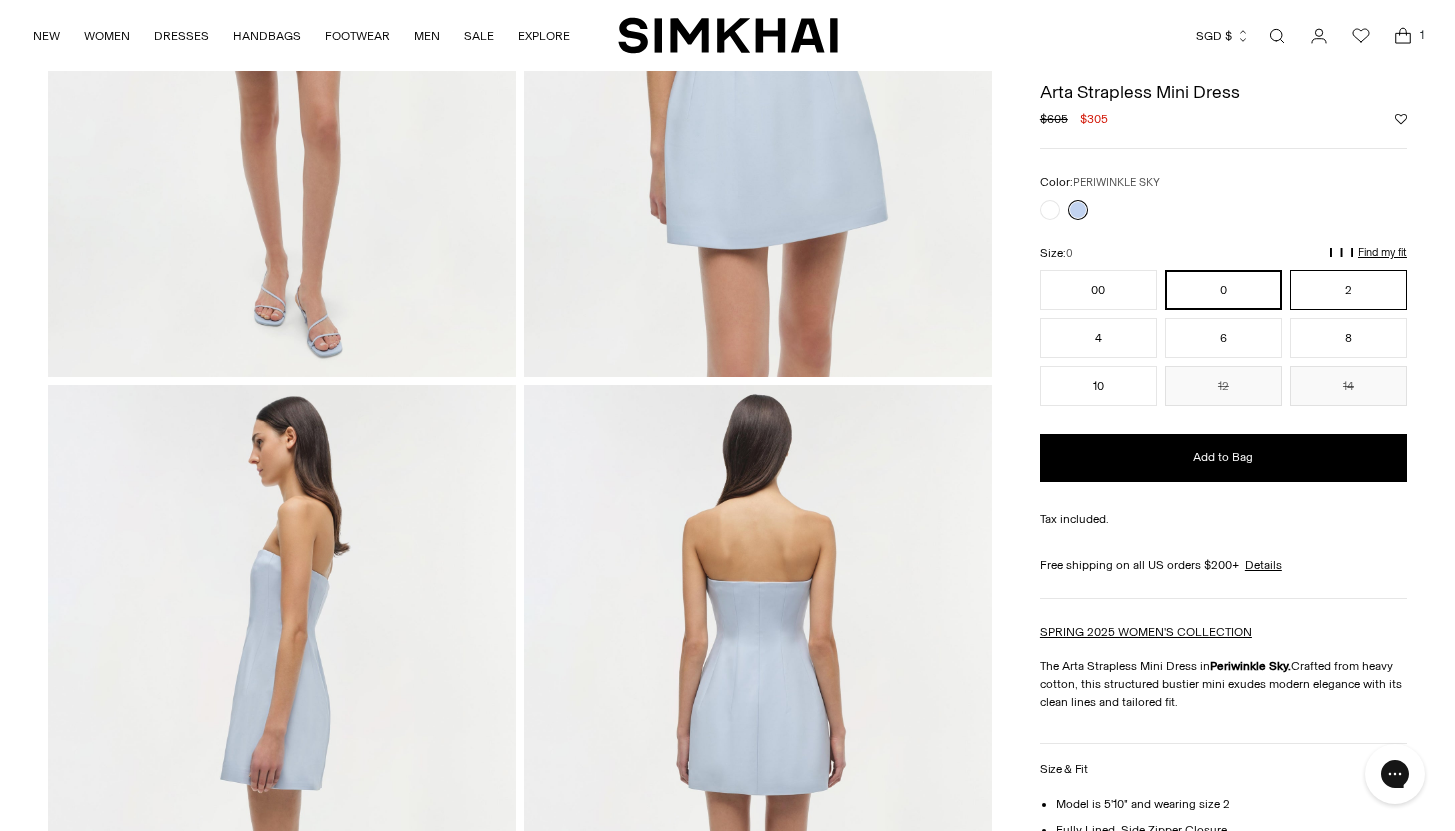 click on "2" at bounding box center (1348, 290) 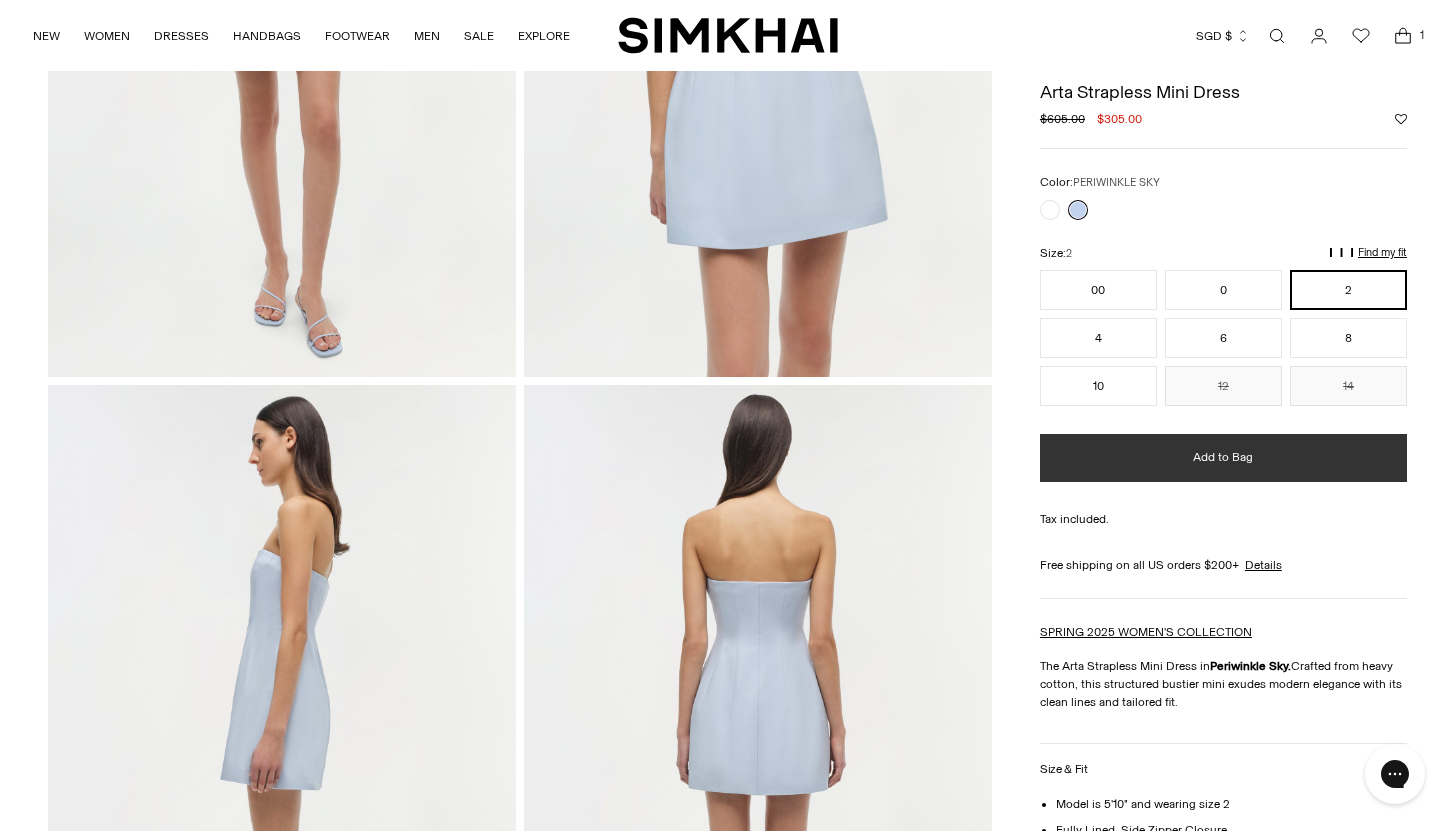 click on "Add to Bag" at bounding box center [1223, 458] 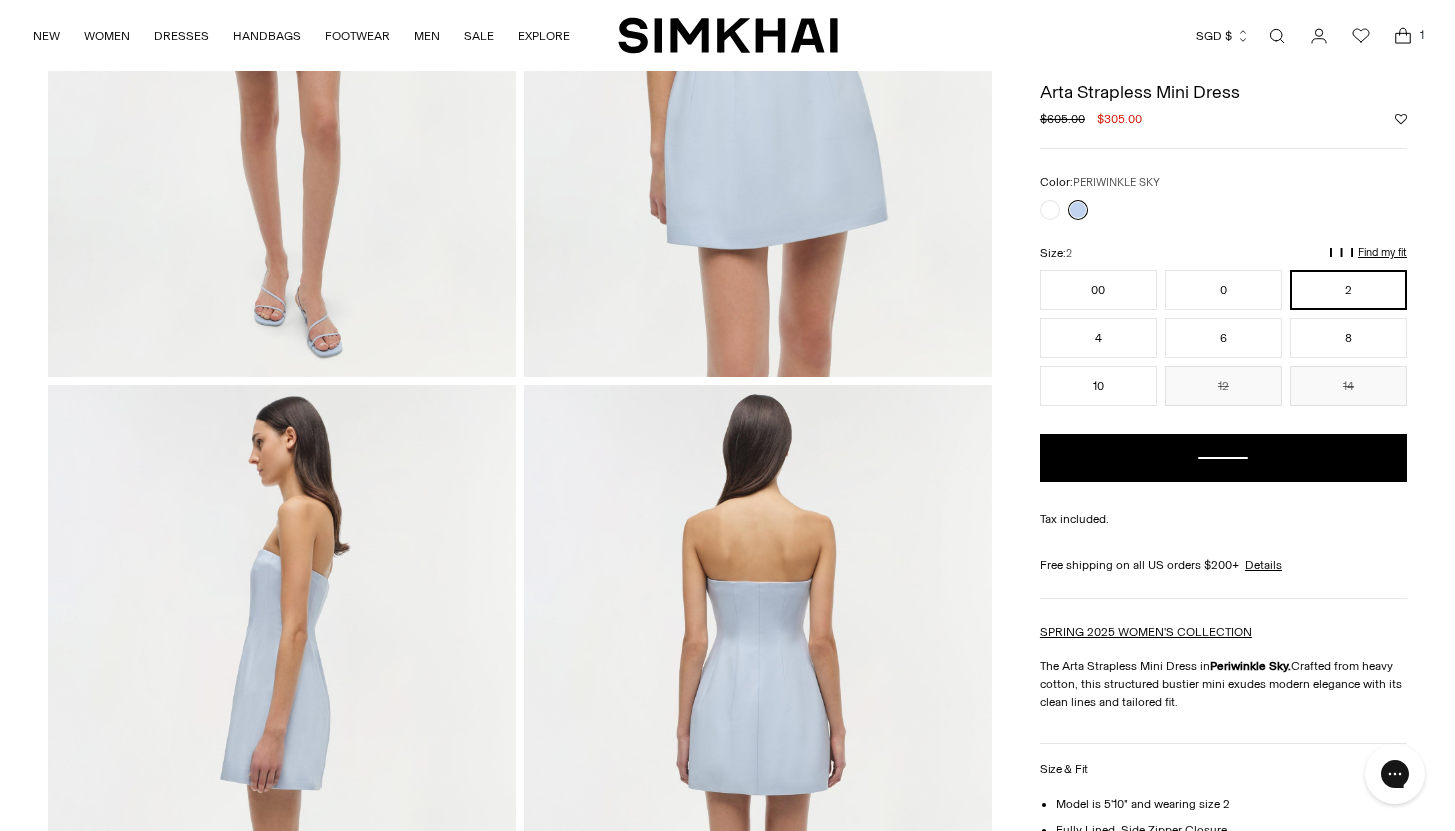 click 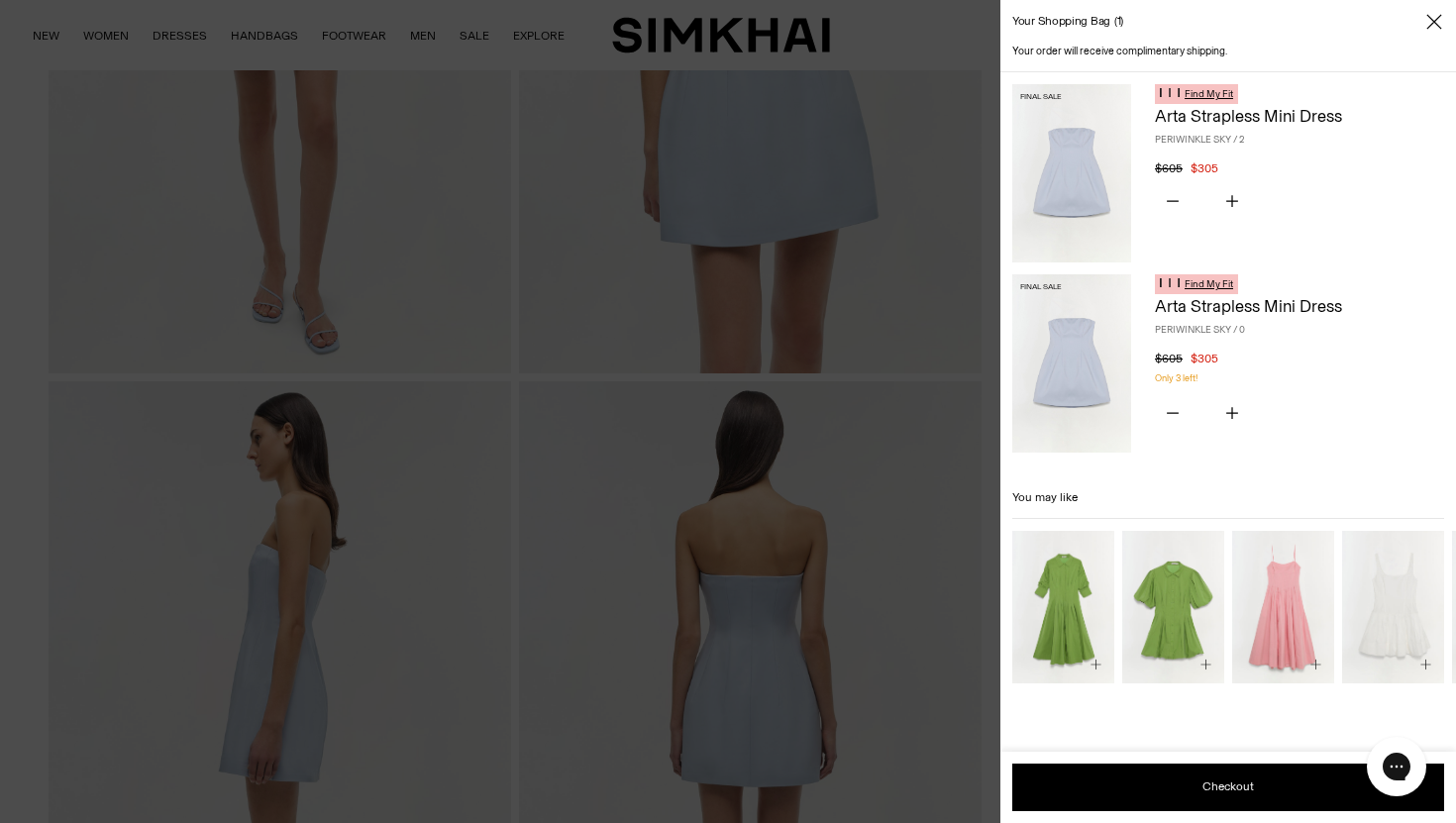 click on "Find My Fit" at bounding box center (1208, 284) 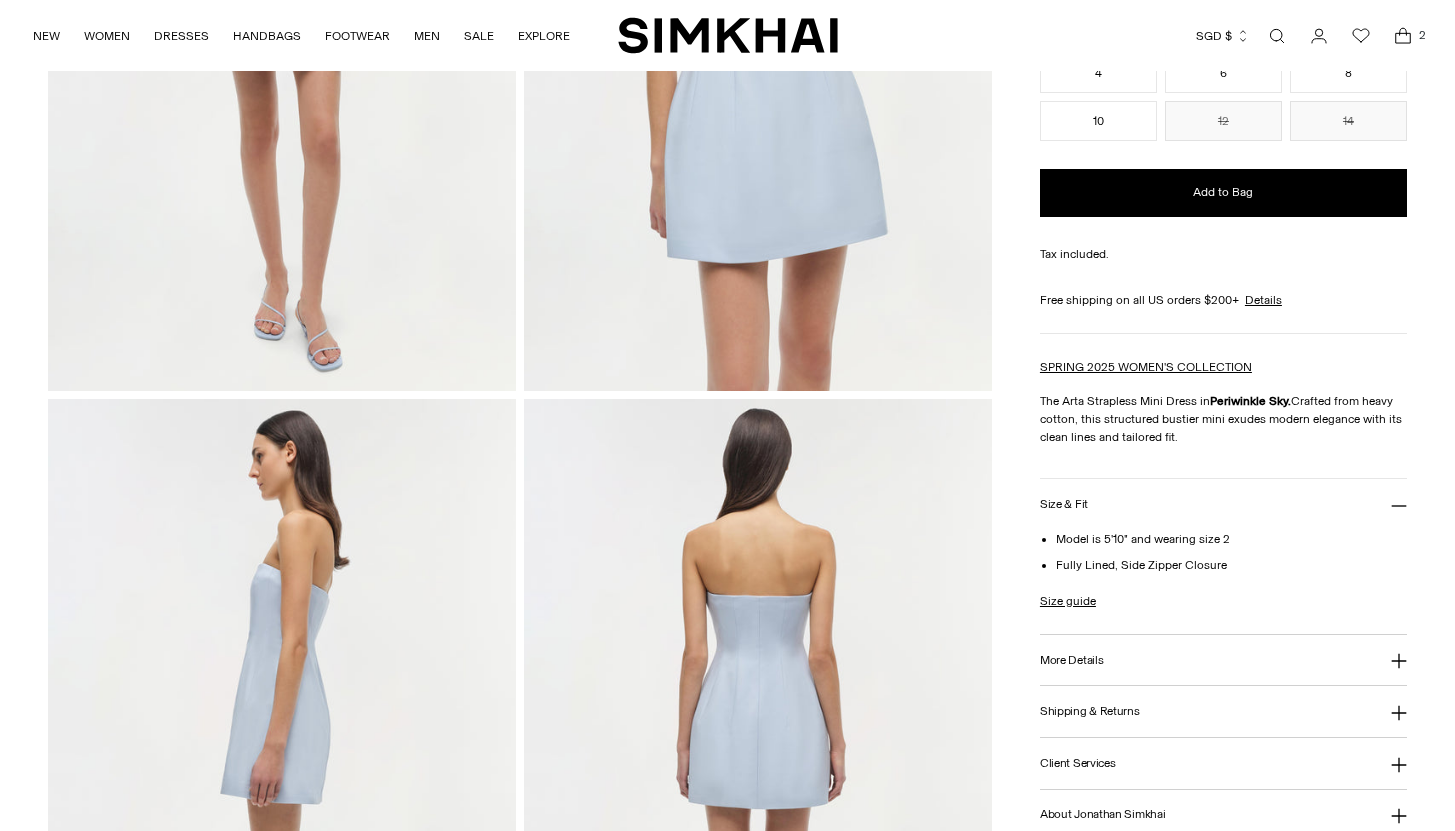 scroll, scrollTop: 460, scrollLeft: 0, axis: vertical 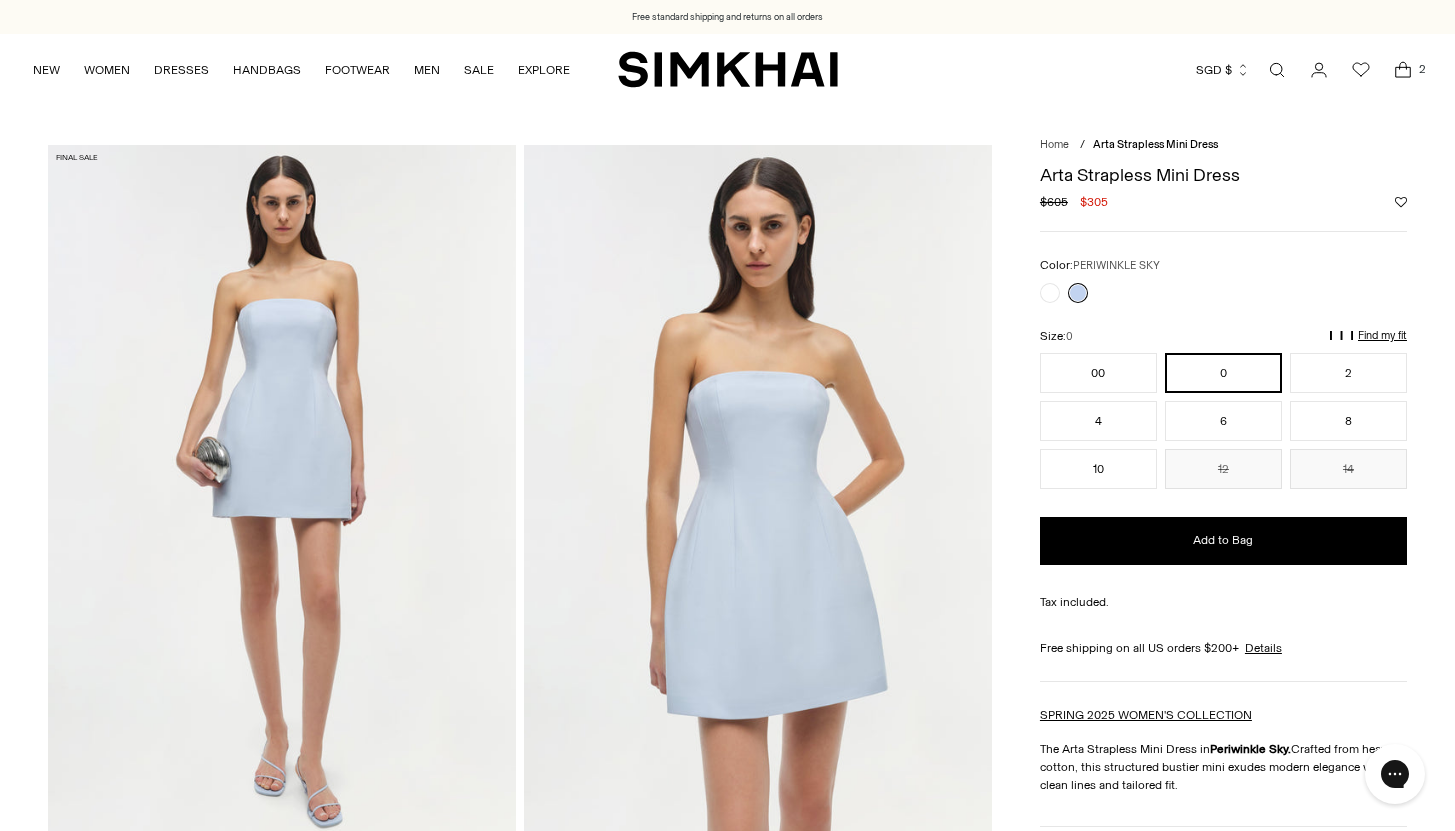 click 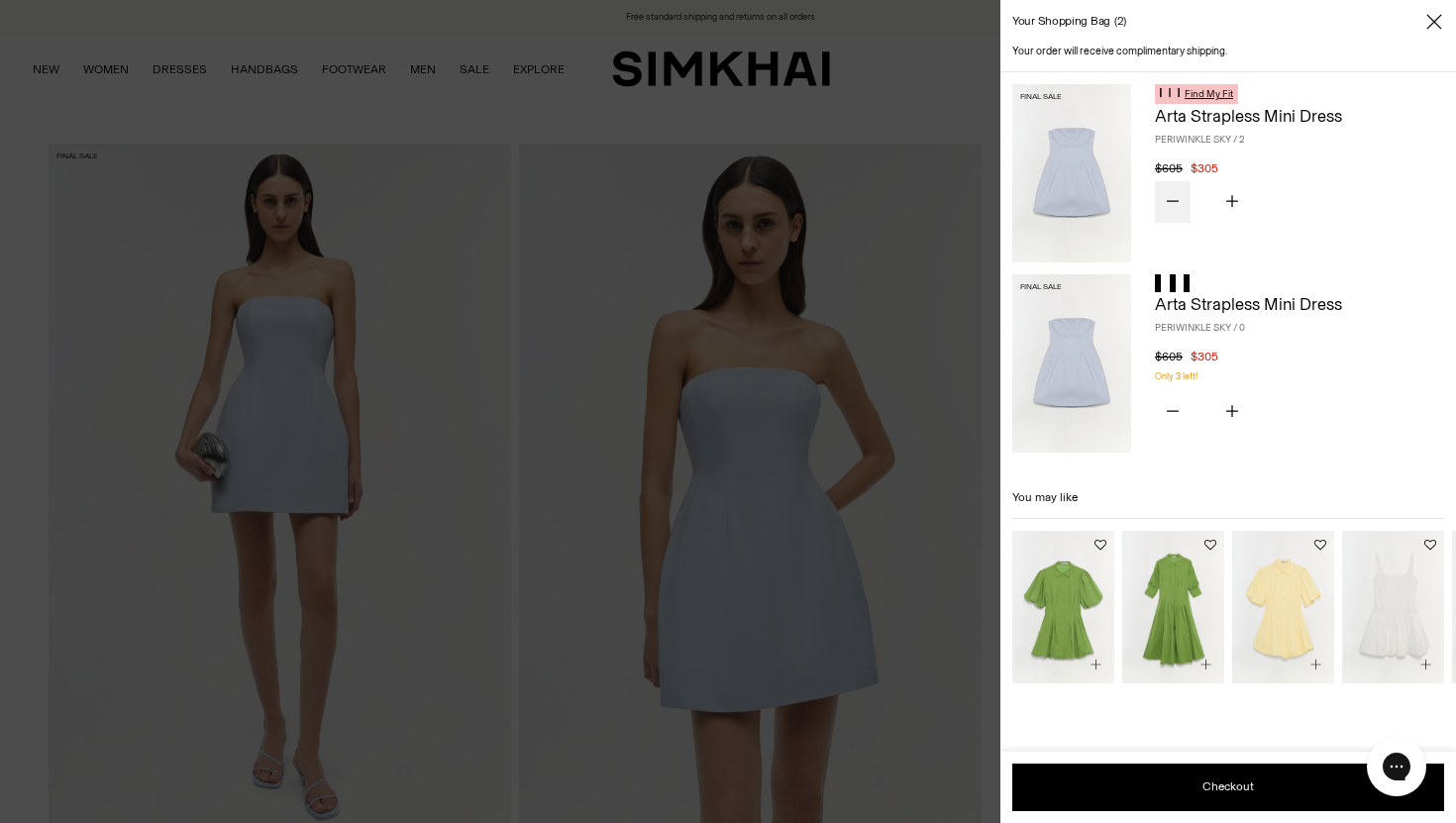 click at bounding box center [1173, 202] 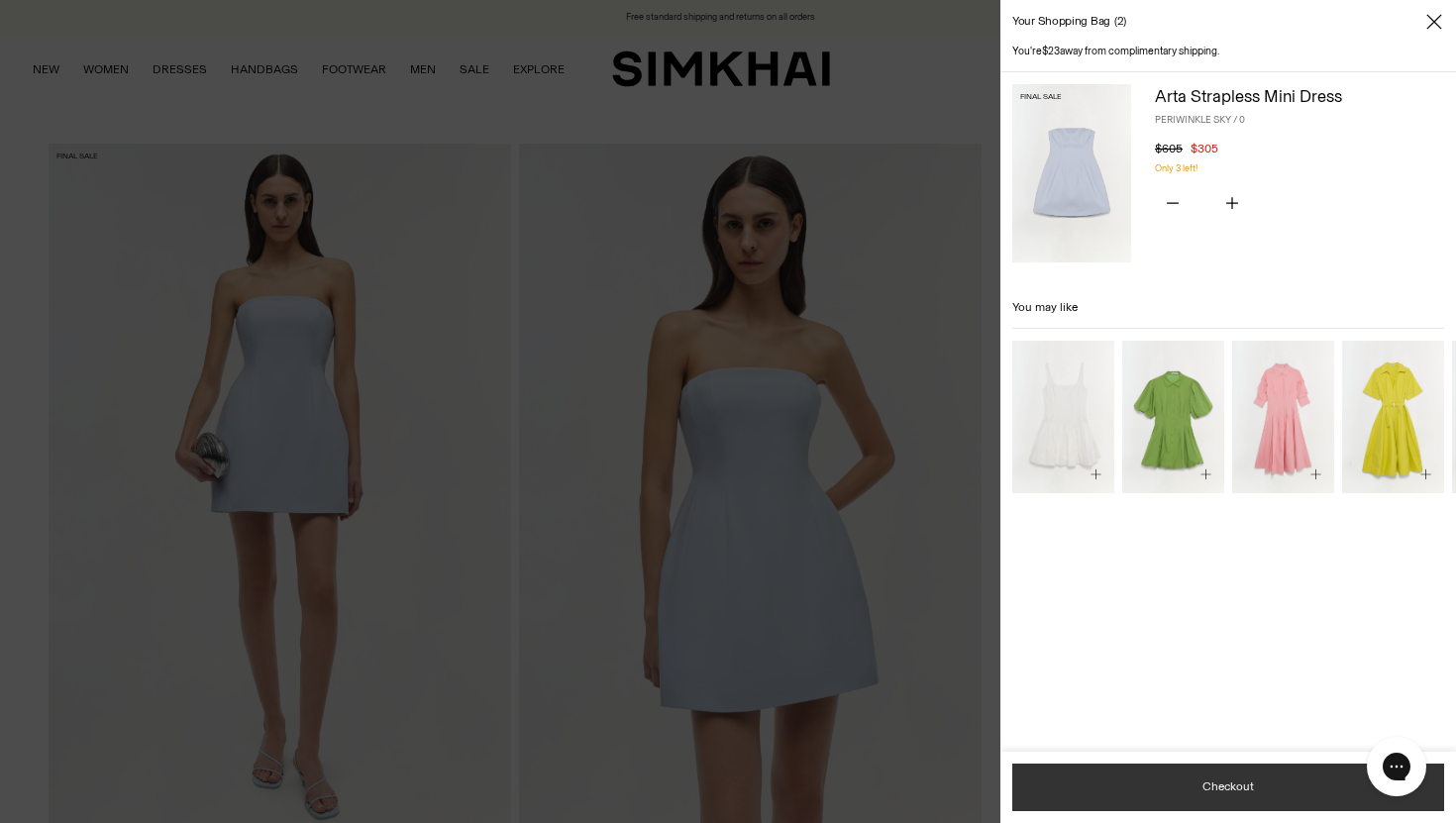 click on "Checkout" at bounding box center (1228, 787) 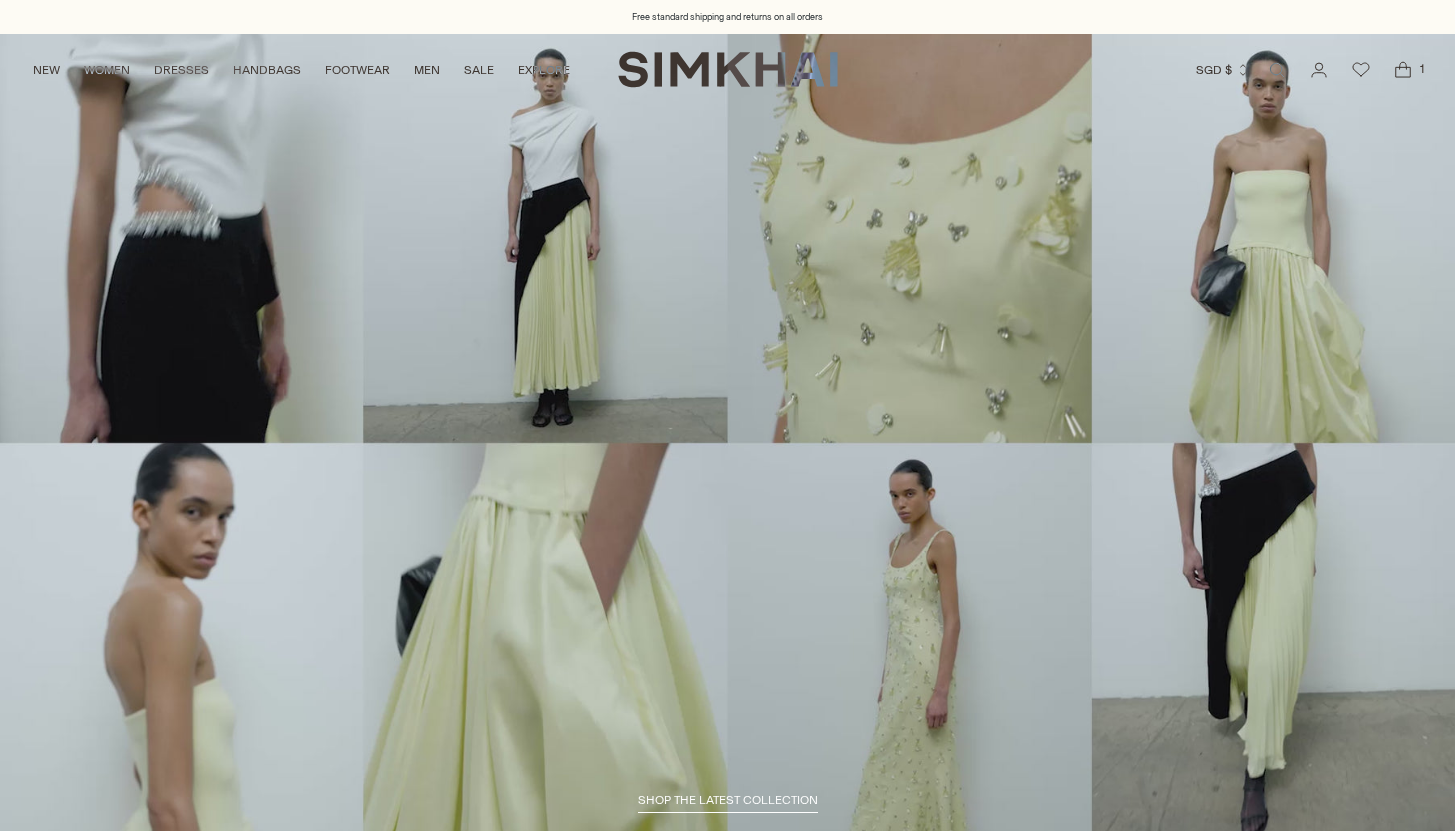 scroll, scrollTop: 0, scrollLeft: 0, axis: both 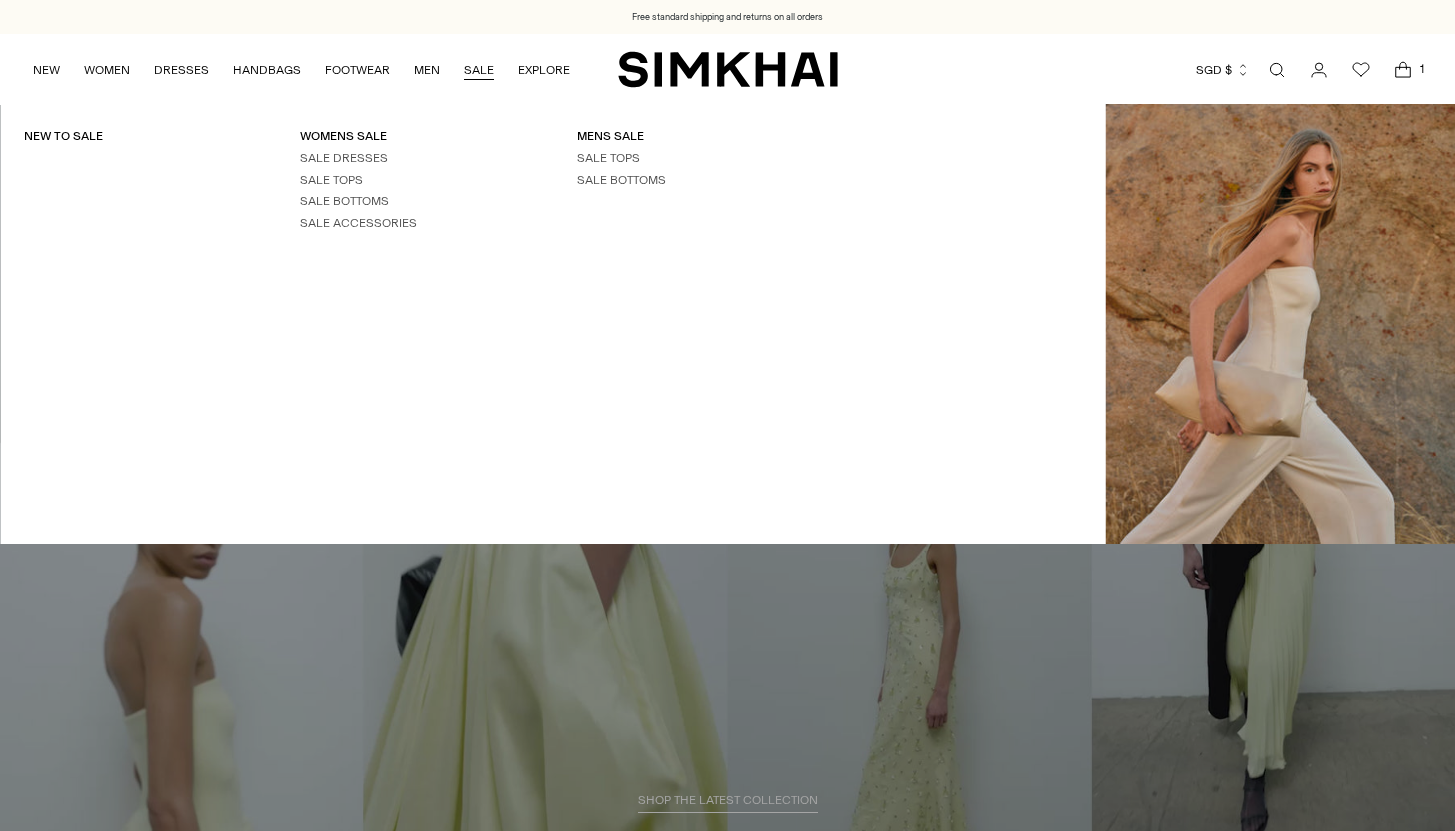 click on "SALE" at bounding box center (479, 70) 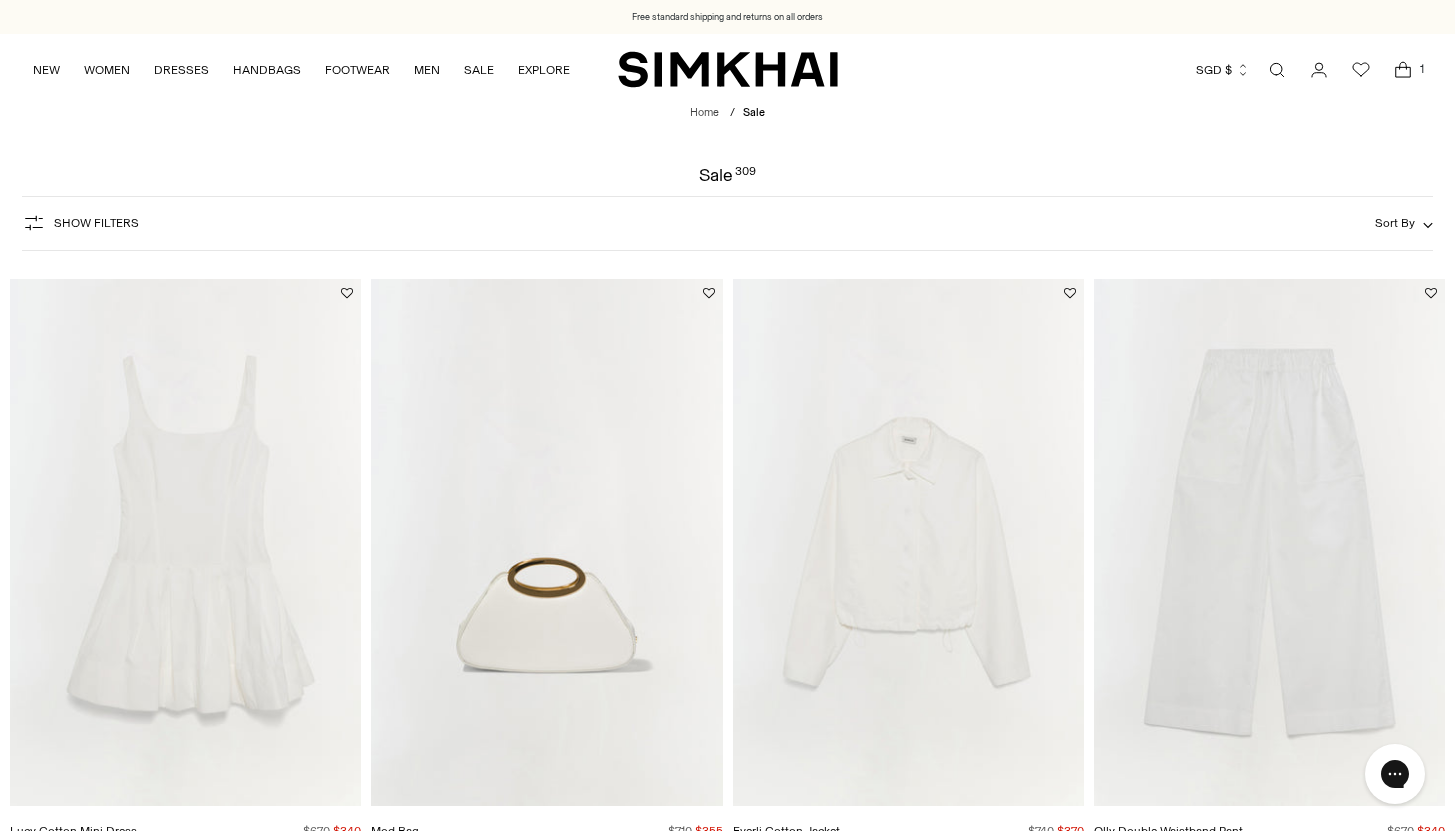 scroll, scrollTop: 0, scrollLeft: 0, axis: both 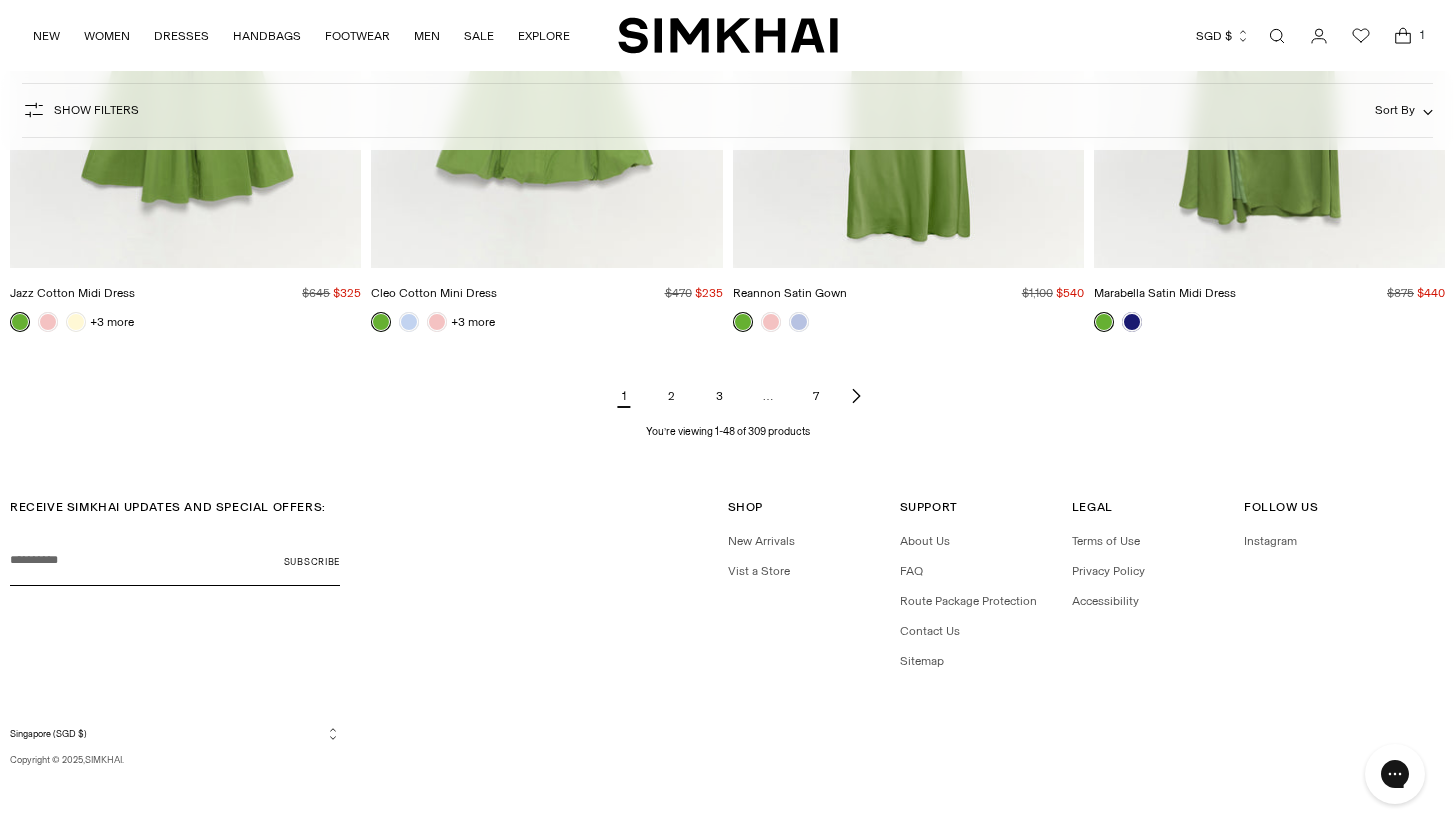 click on "2" at bounding box center [672, 396] 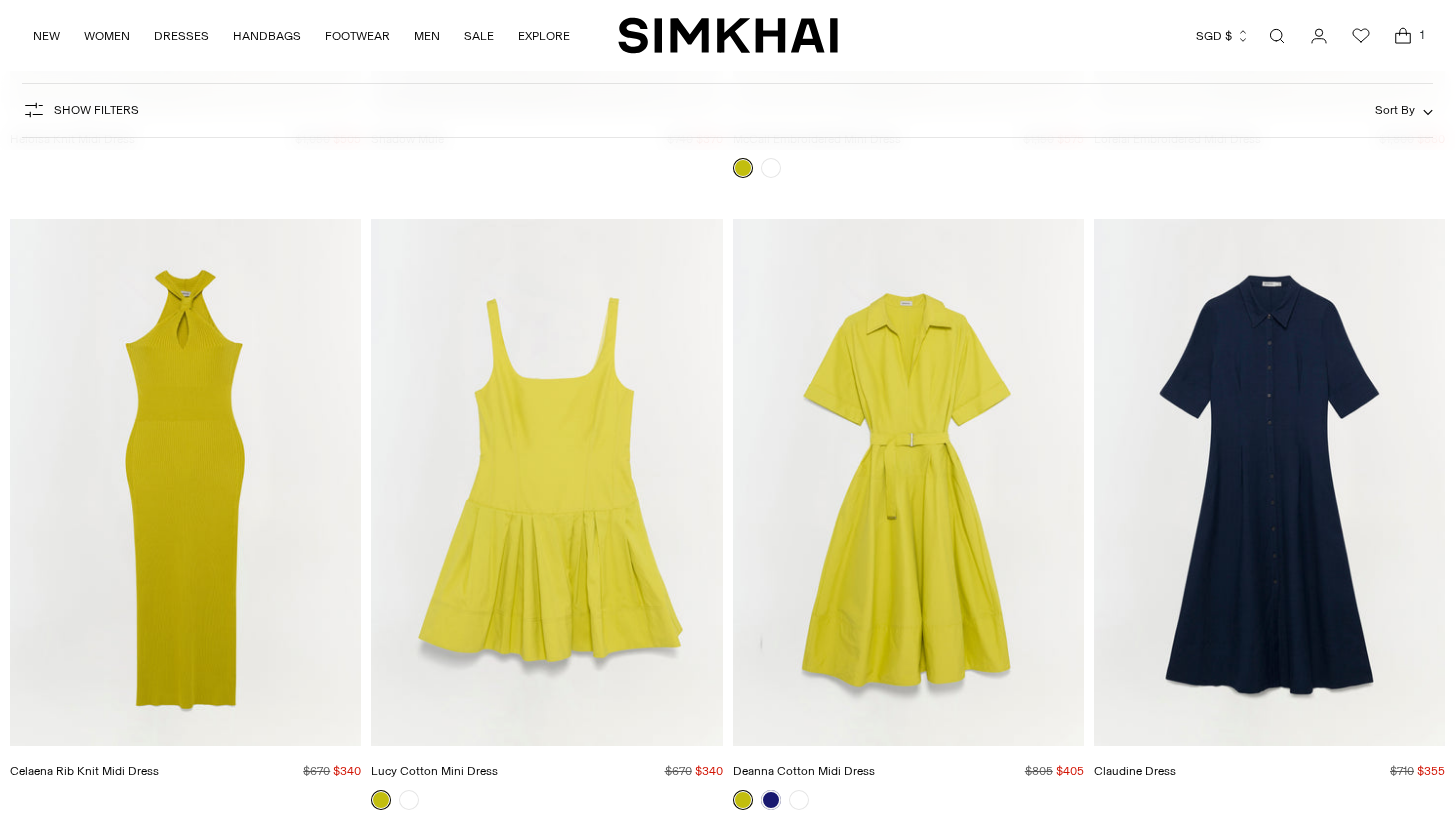 scroll, scrollTop: 0, scrollLeft: 0, axis: both 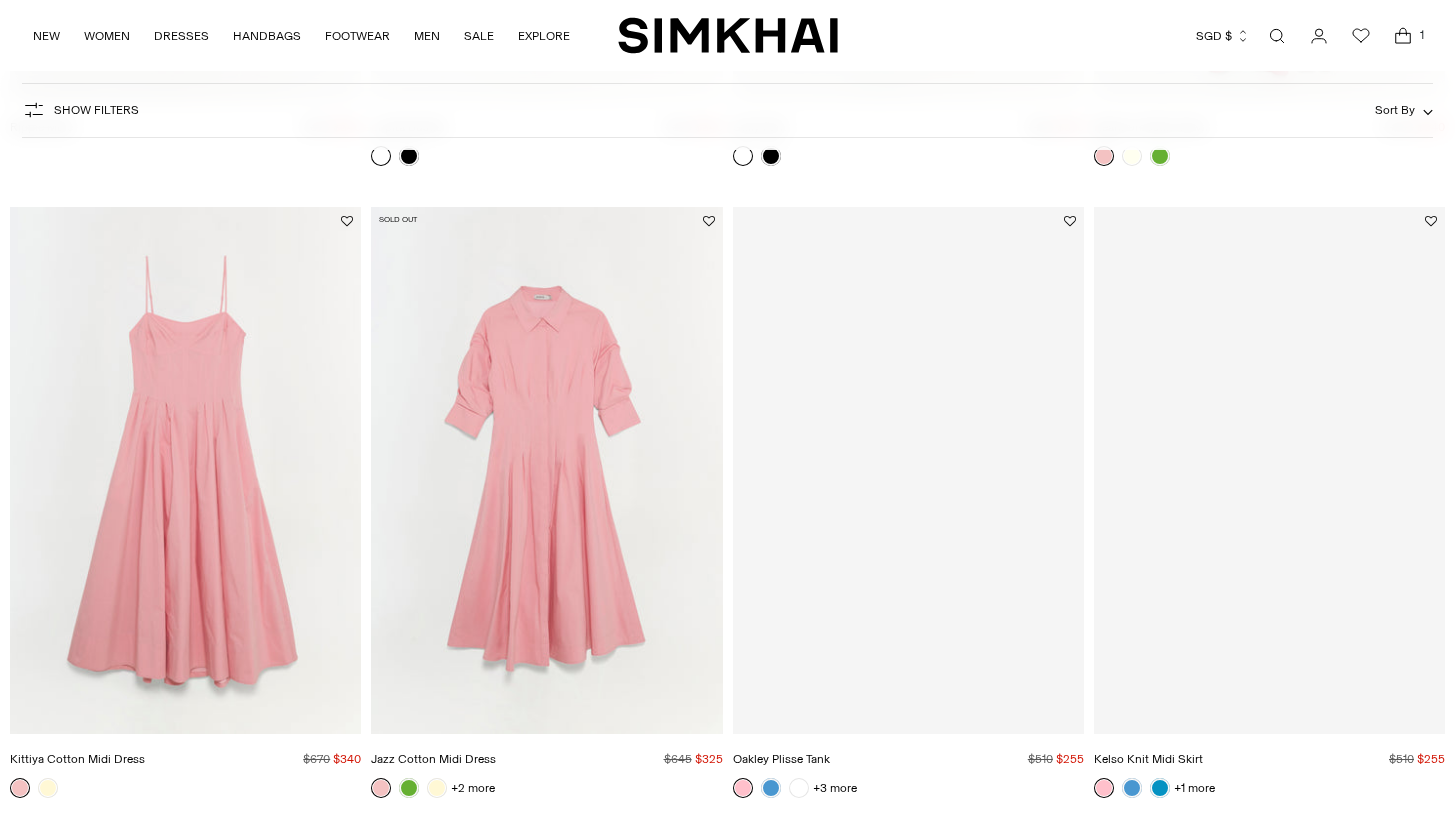 click at bounding box center (0, 0) 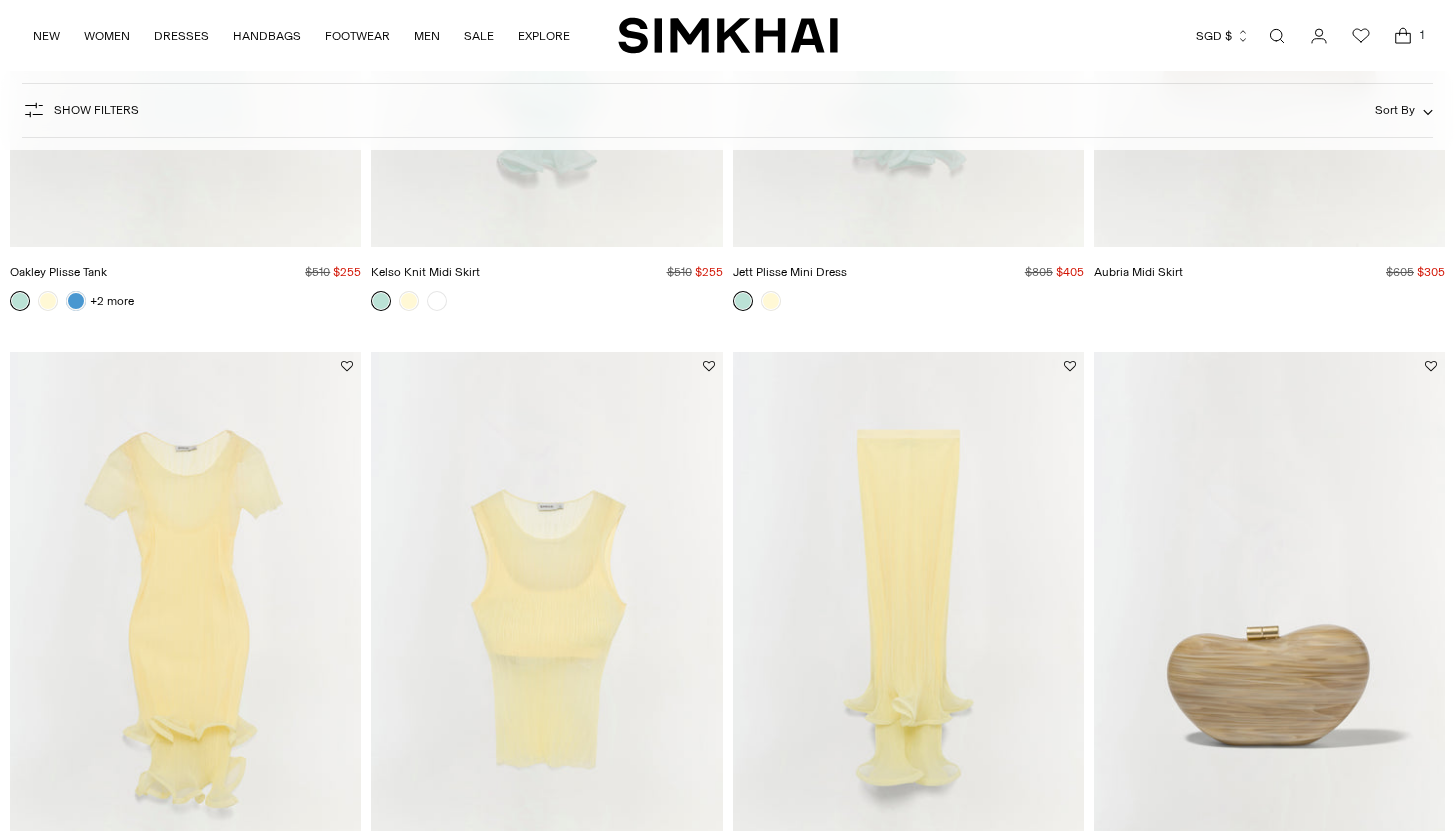 scroll, scrollTop: 3097, scrollLeft: 0, axis: vertical 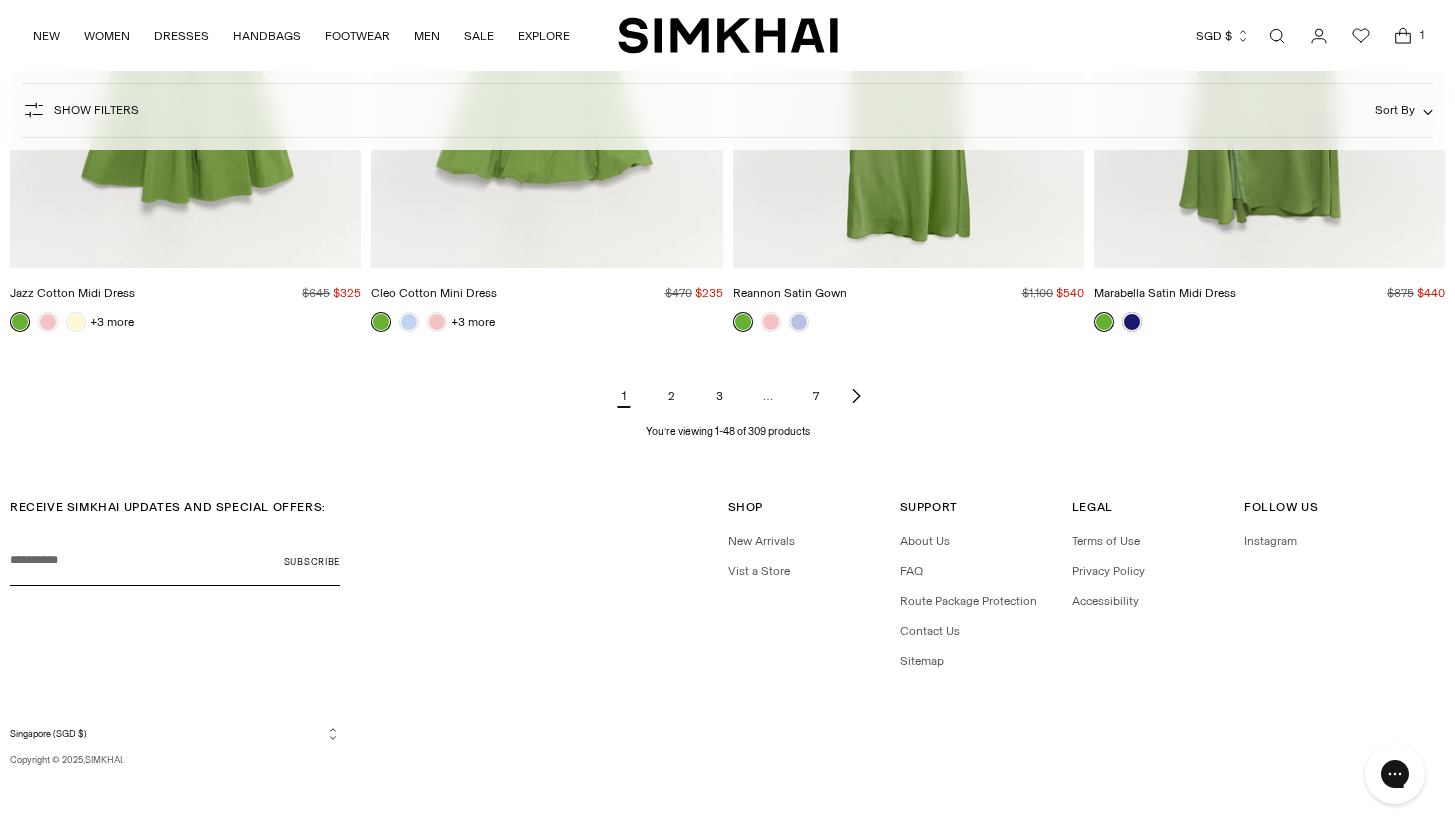 click on "2" at bounding box center (672, 396) 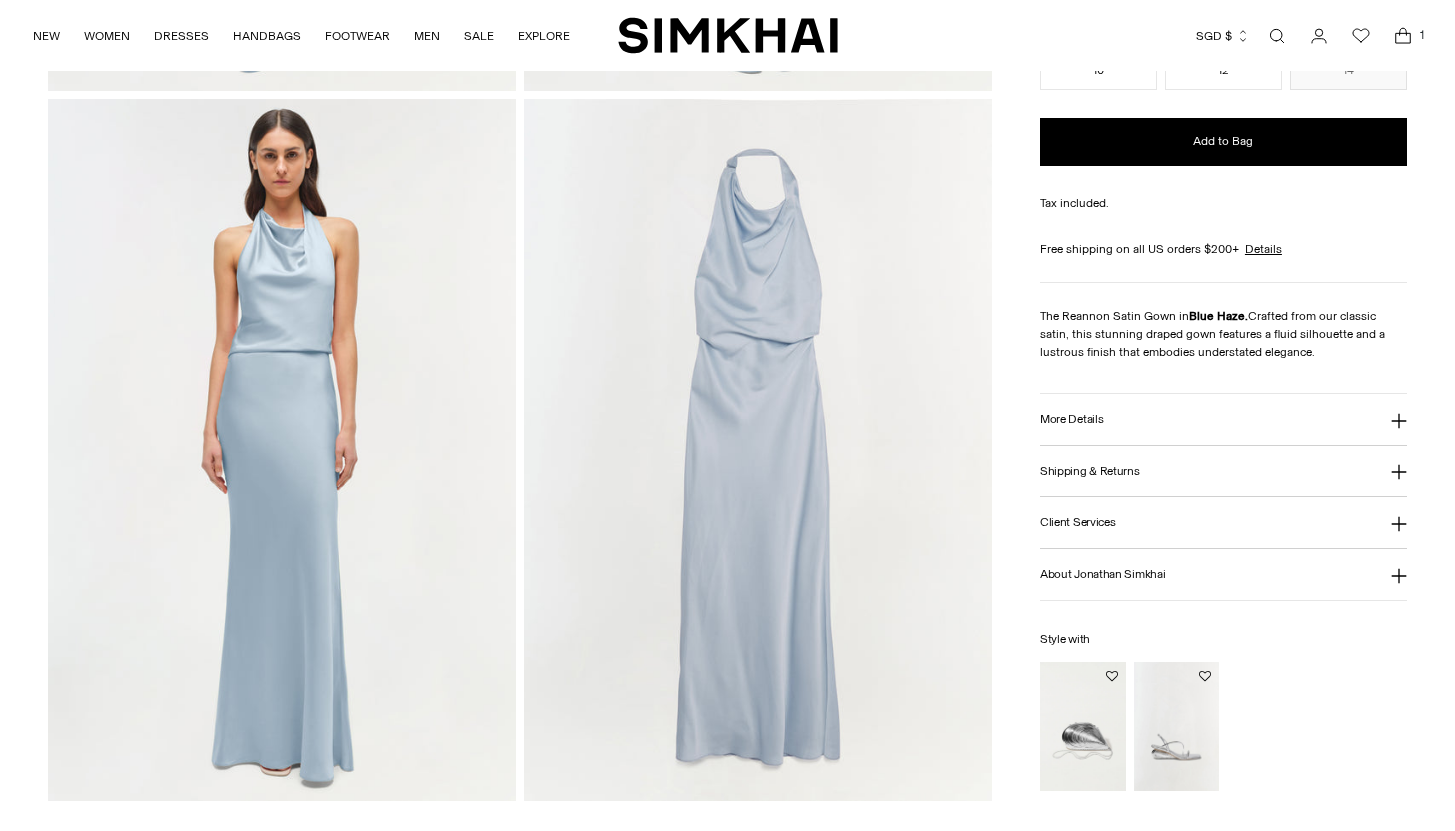 scroll, scrollTop: 1458, scrollLeft: 0, axis: vertical 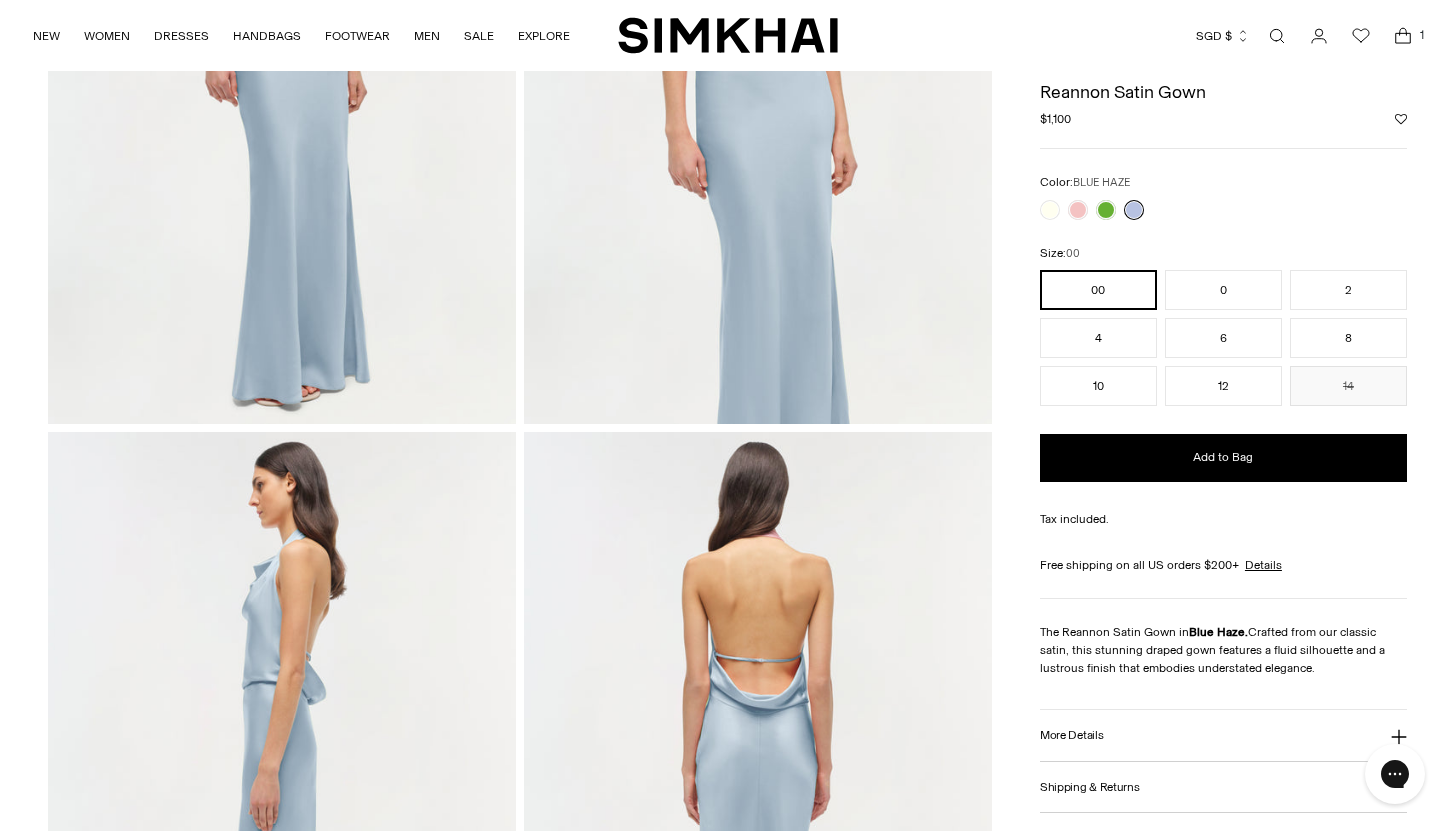 click 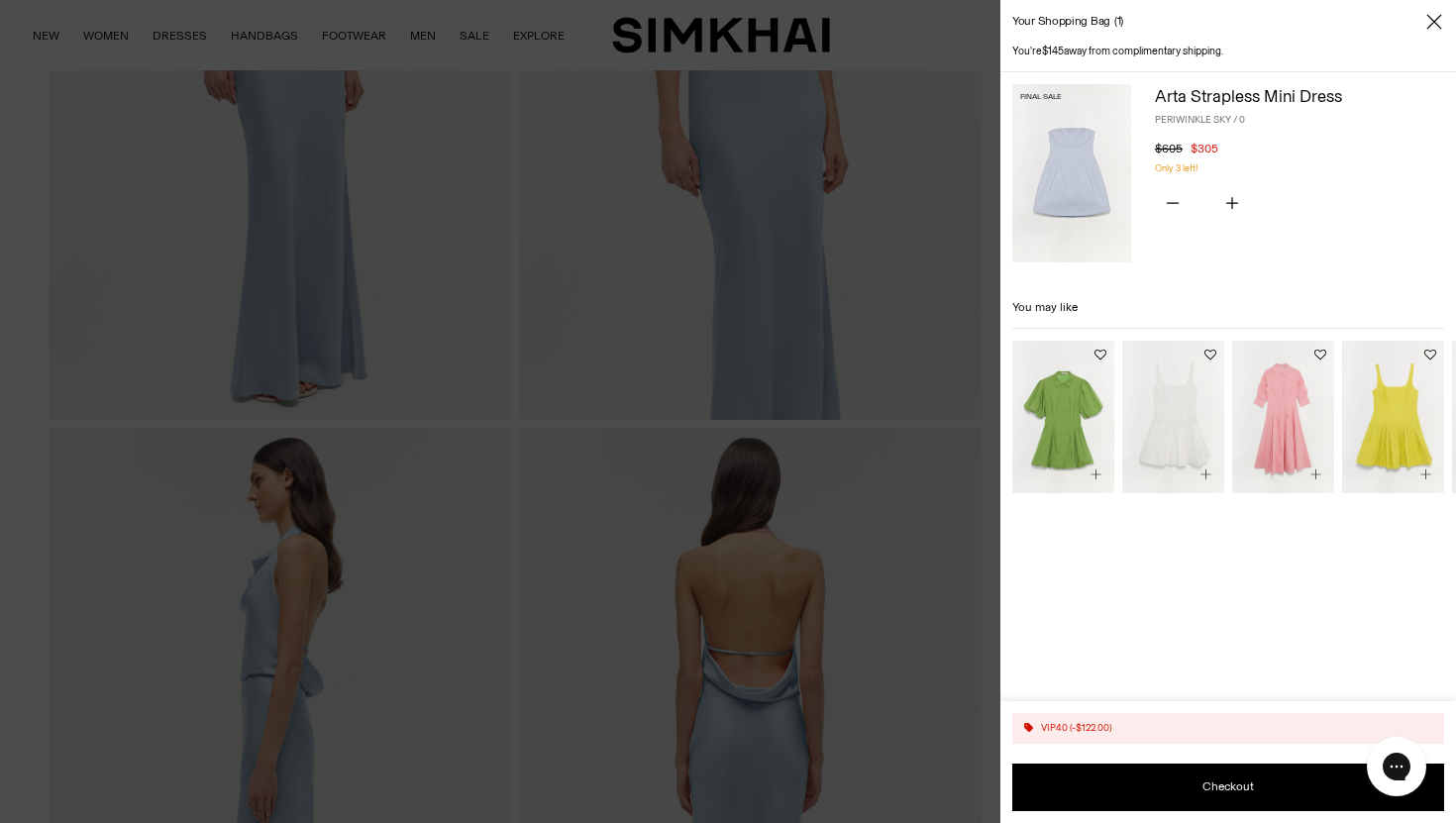 click at bounding box center [728, 411] 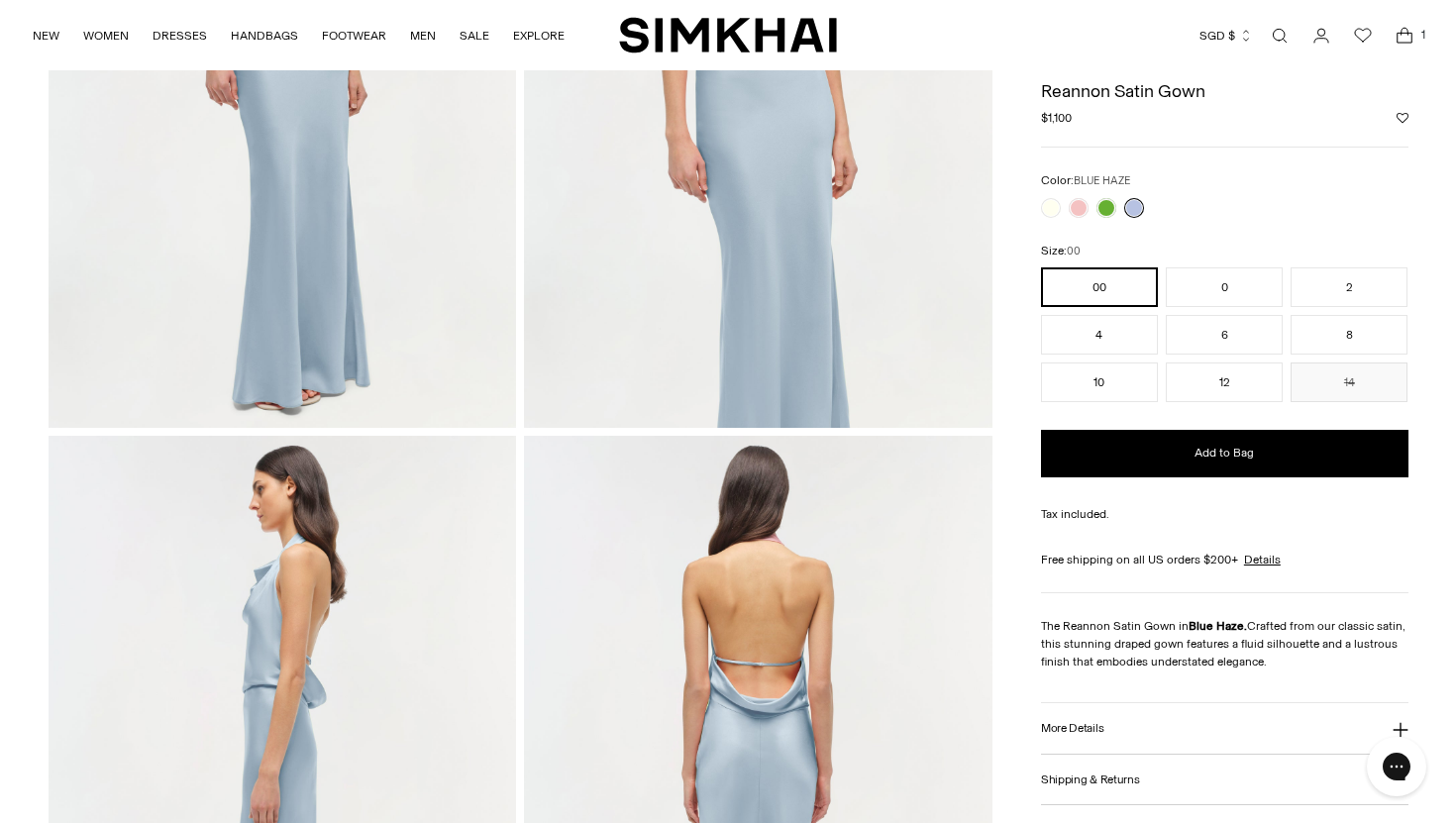 scroll, scrollTop: 414, scrollLeft: 0, axis: vertical 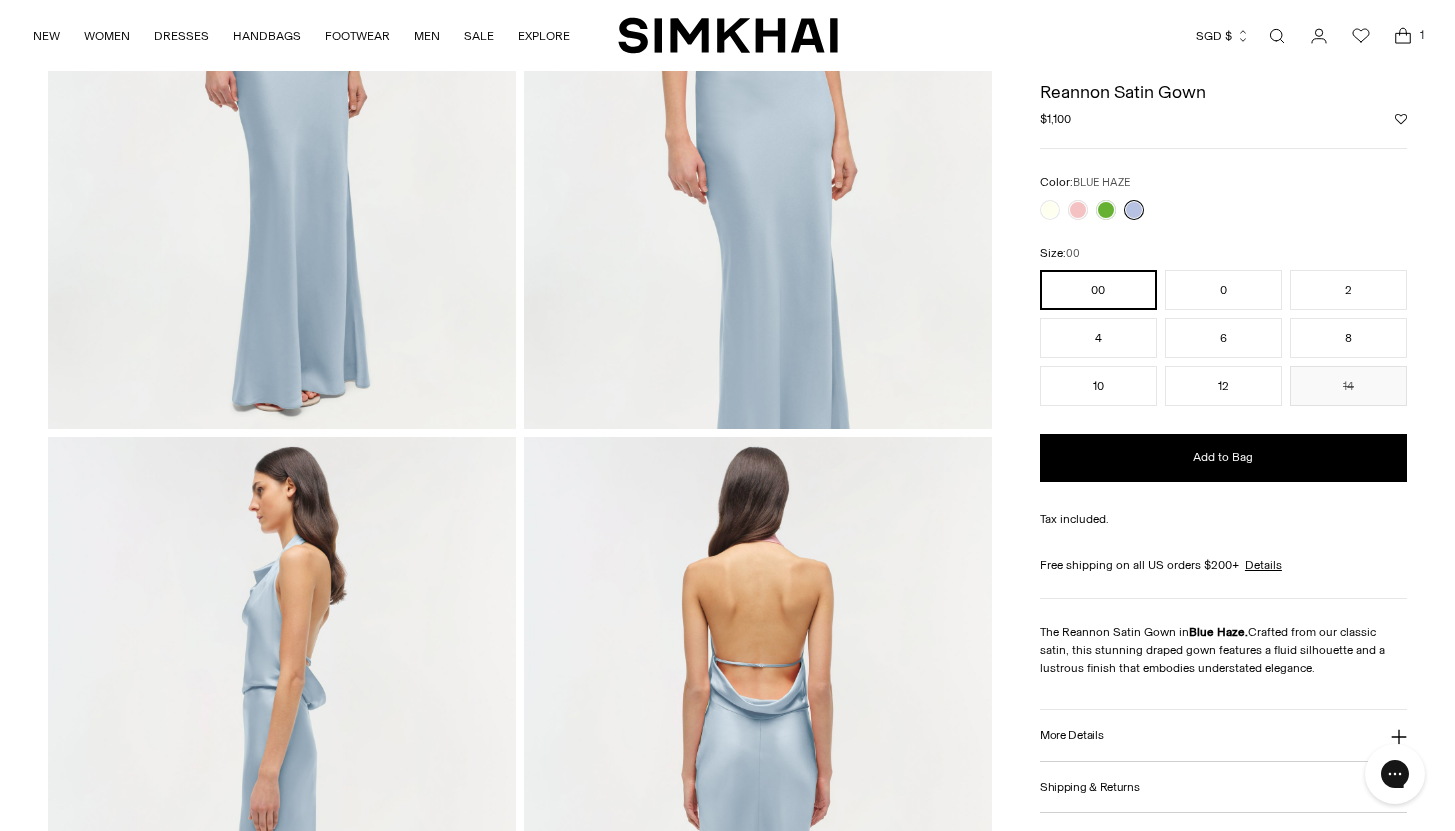 click 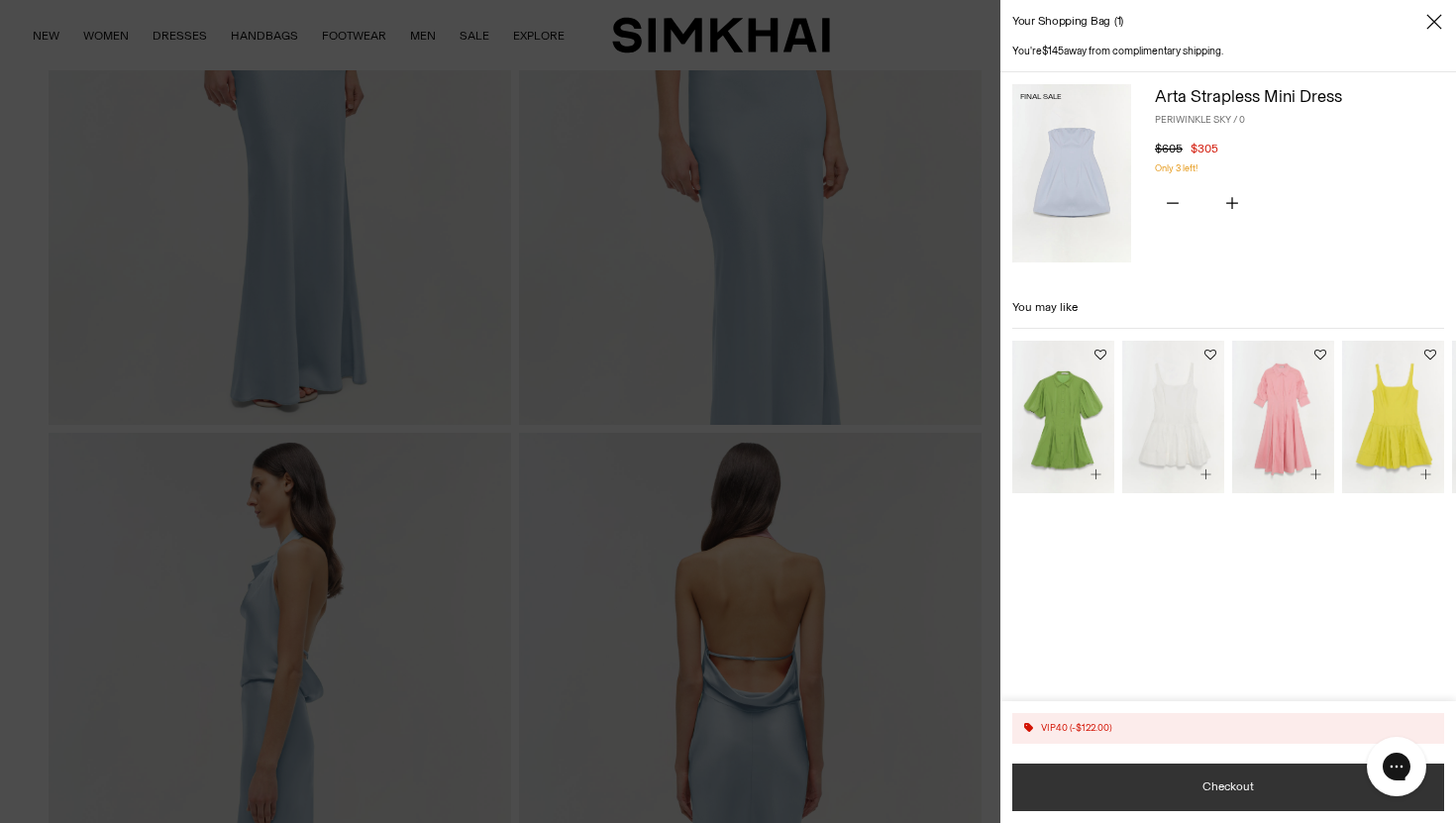click on "Checkout" at bounding box center [1228, 787] 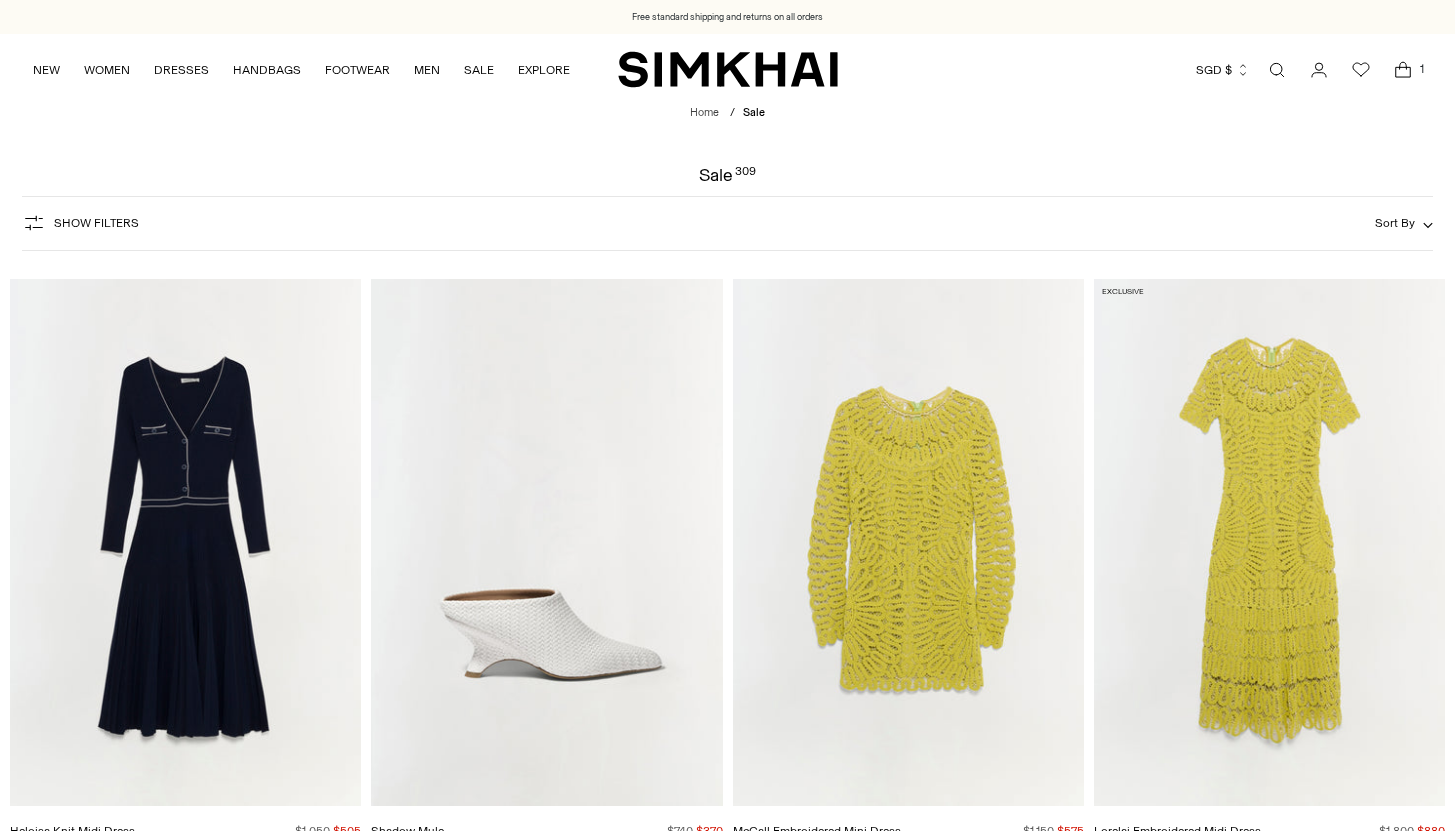 scroll, scrollTop: 1994, scrollLeft: 0, axis: vertical 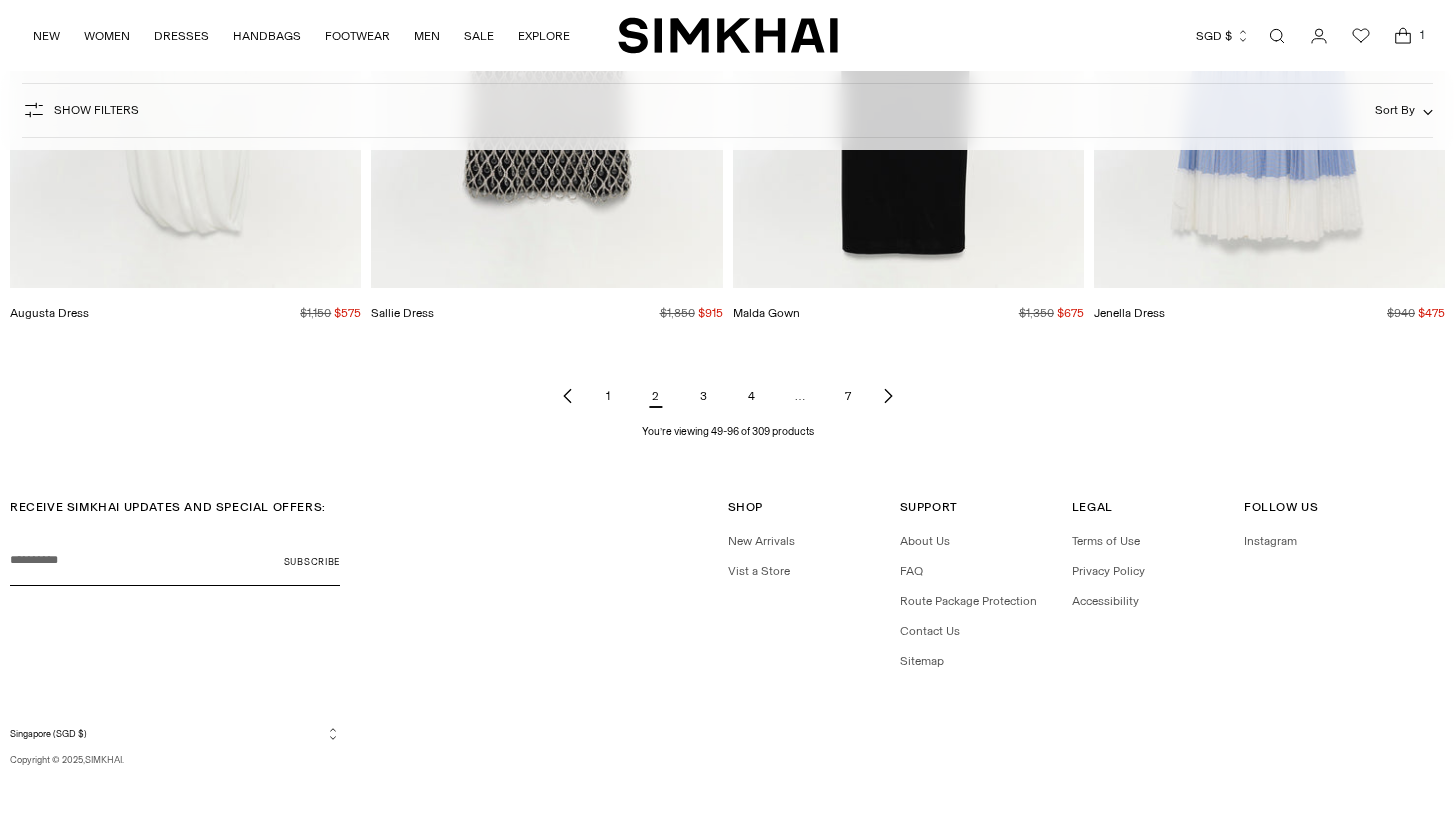 click on "3" at bounding box center (704, 396) 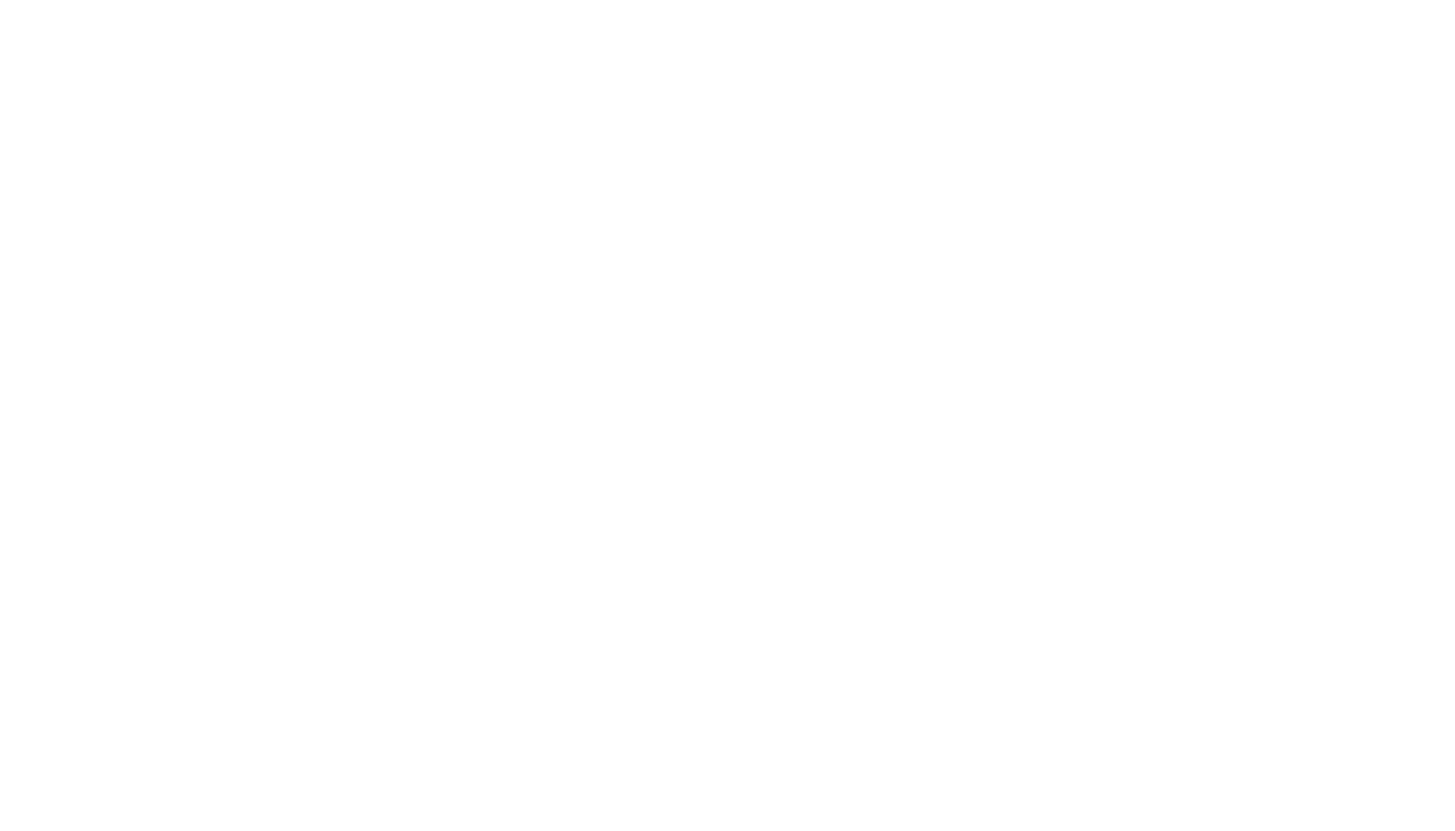 scroll, scrollTop: 6301, scrollLeft: 0, axis: vertical 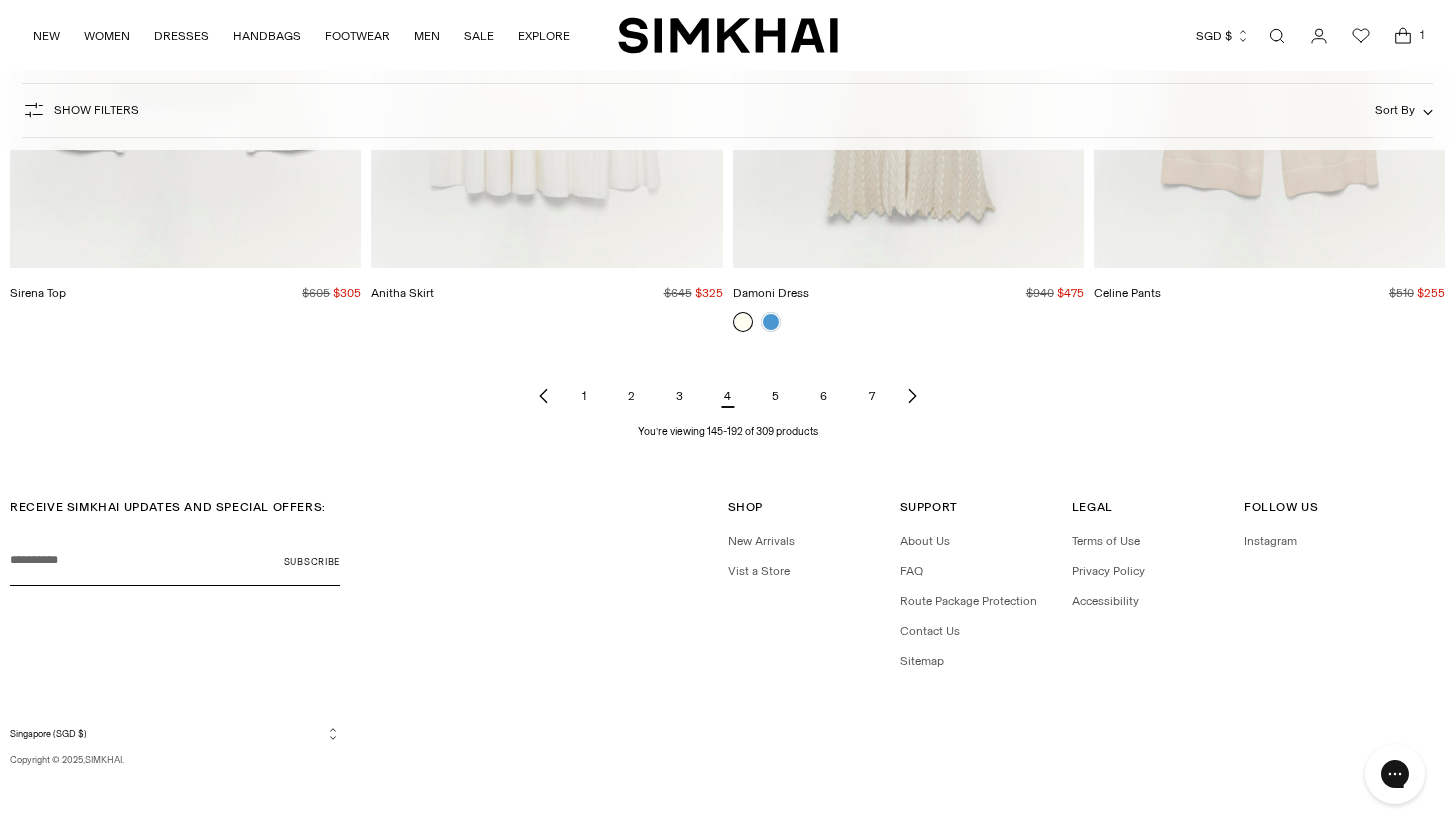 click on "5" at bounding box center (776, 396) 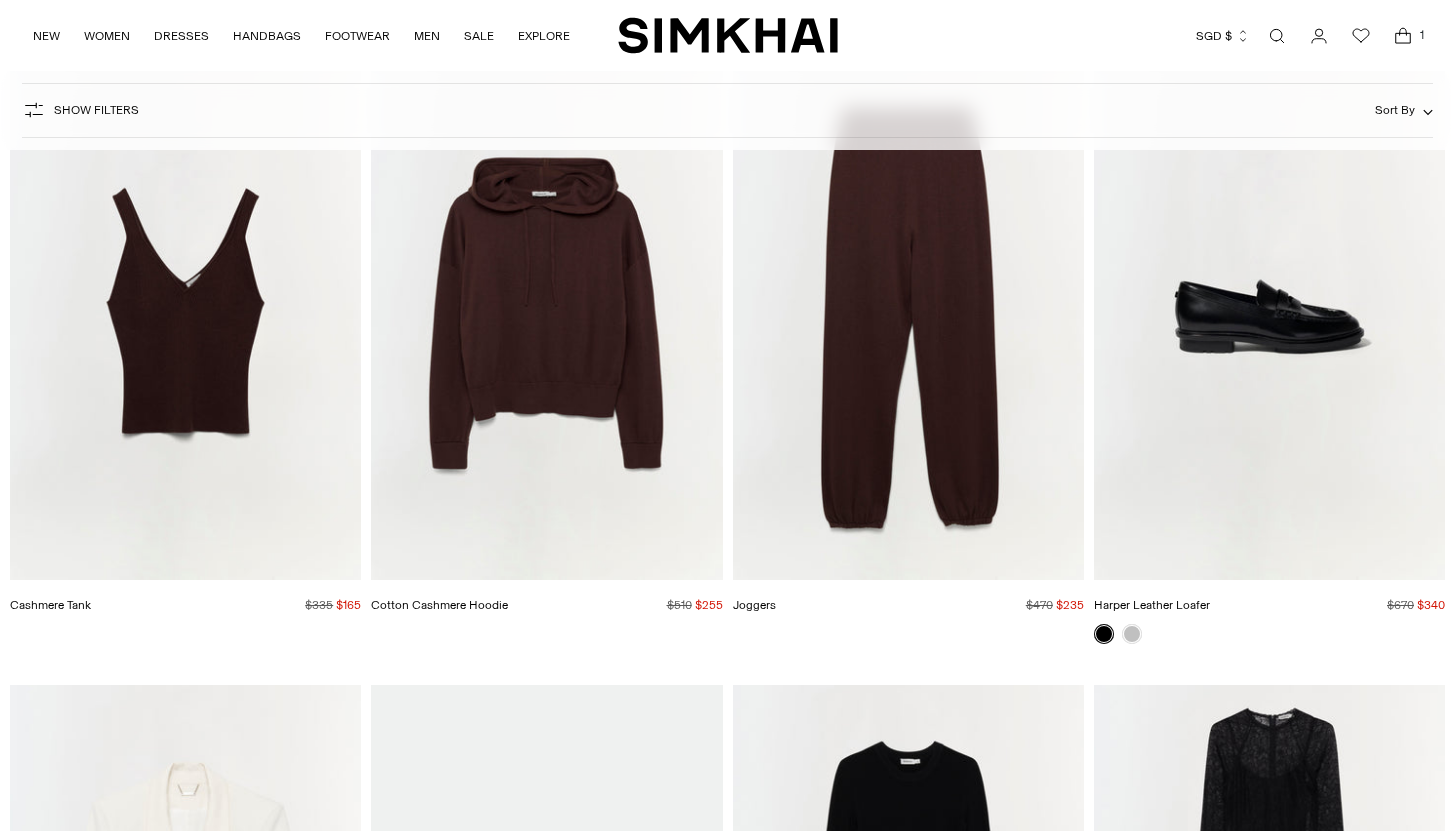 scroll, scrollTop: 881, scrollLeft: 0, axis: vertical 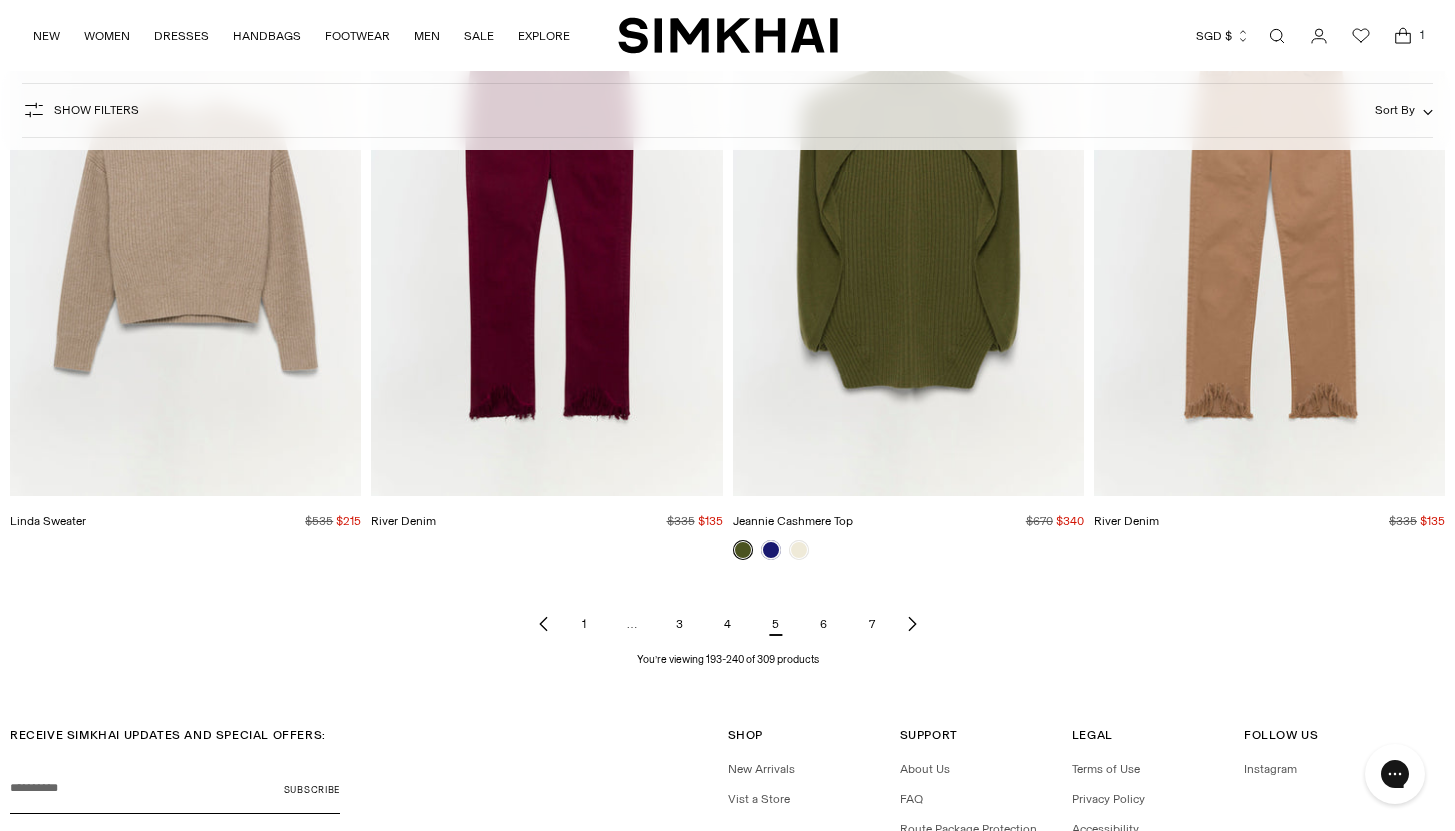 click on "6" at bounding box center [824, 624] 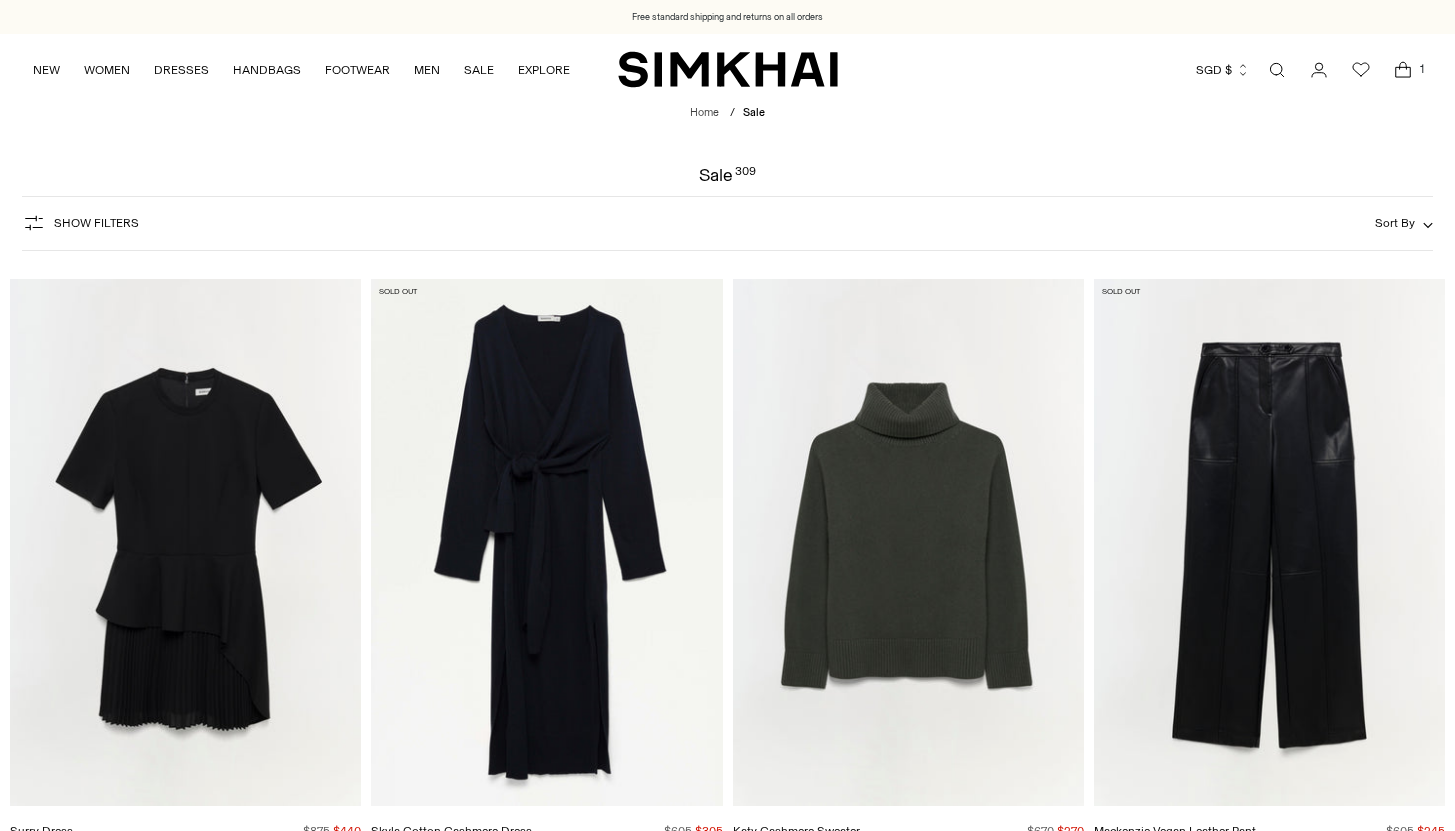 scroll, scrollTop: 0, scrollLeft: 0, axis: both 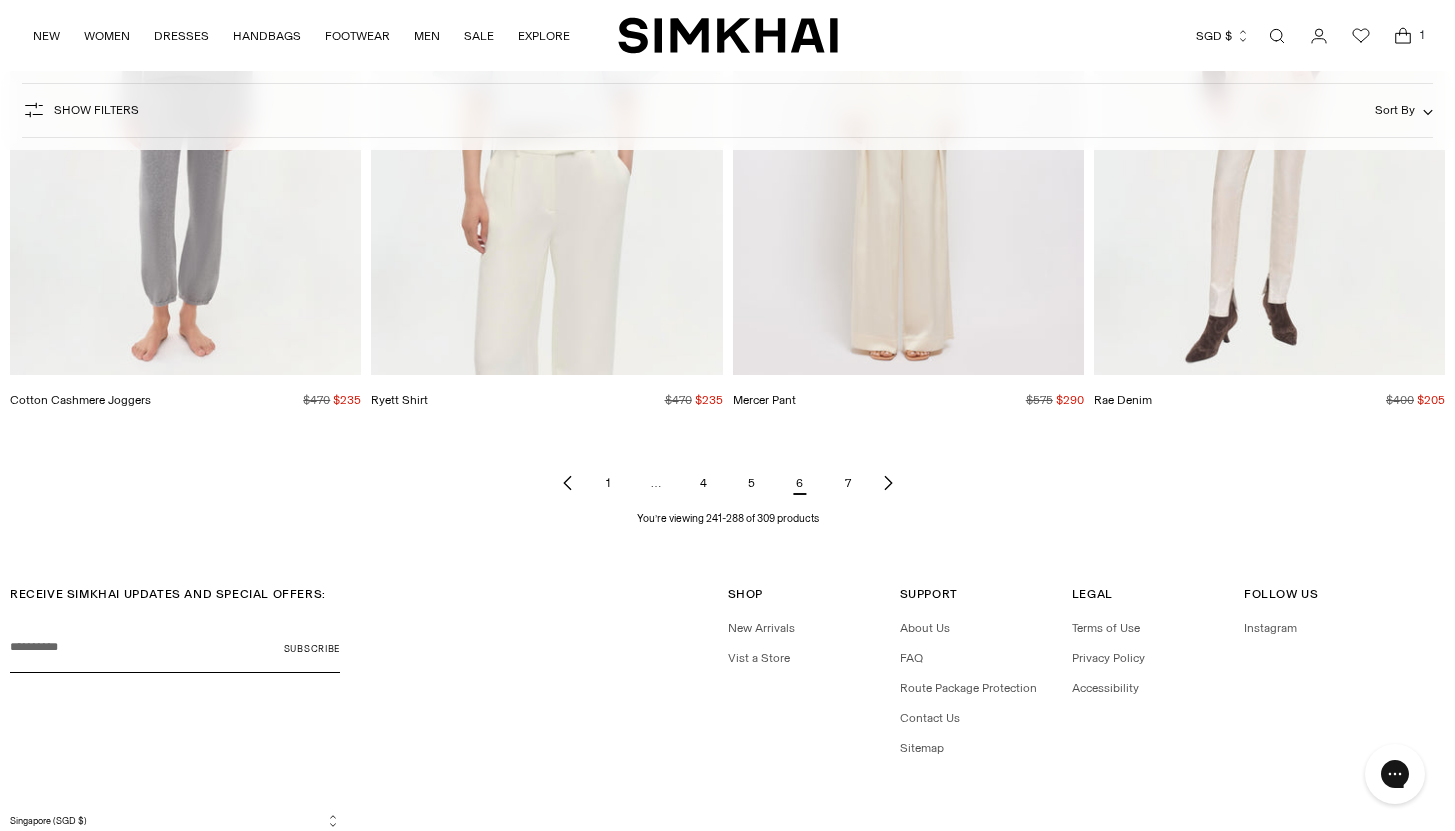 click on "7" at bounding box center [848, 483] 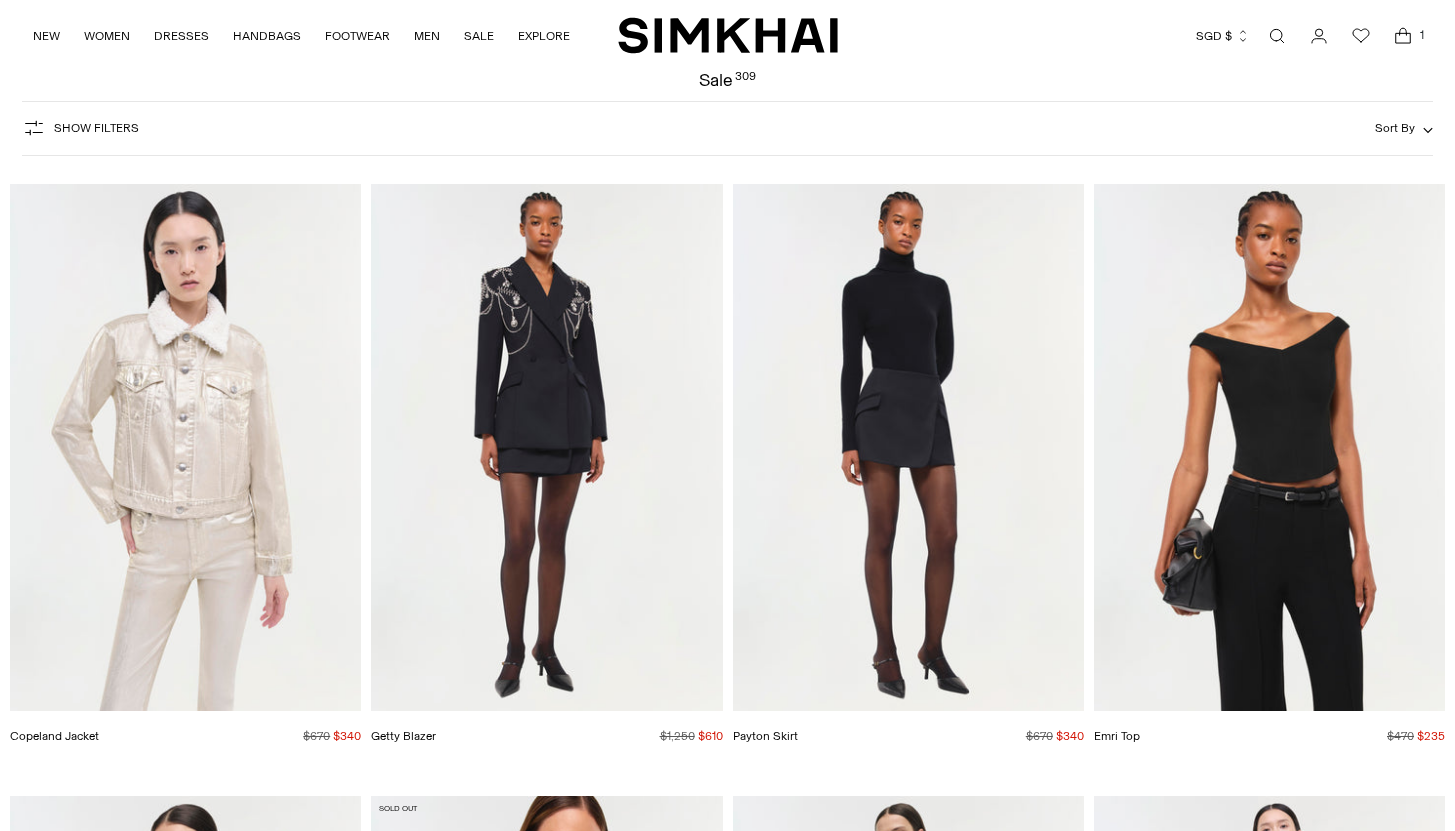scroll, scrollTop: 96, scrollLeft: 0, axis: vertical 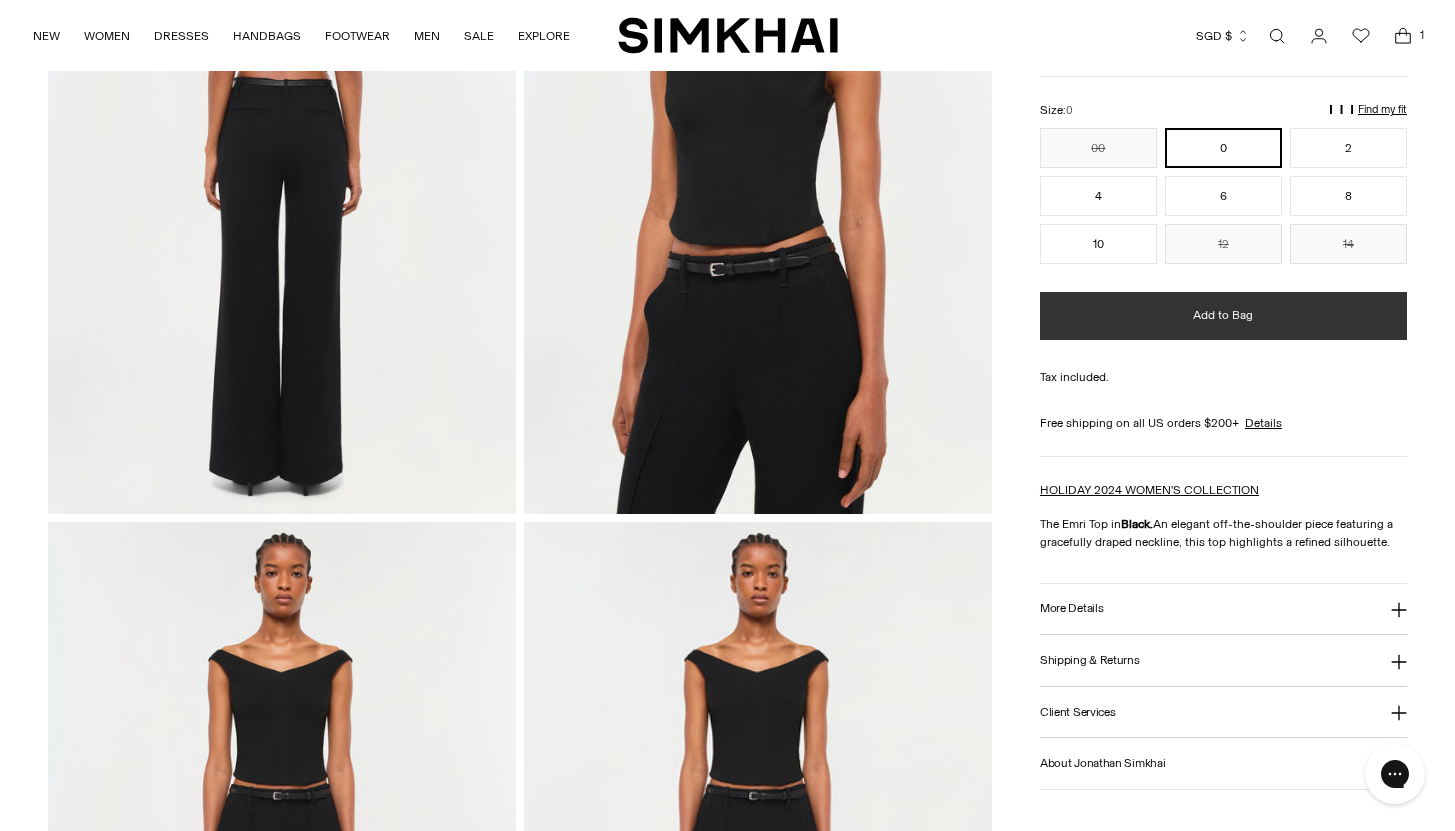 click on "Add to Bag" at bounding box center (1223, 316) 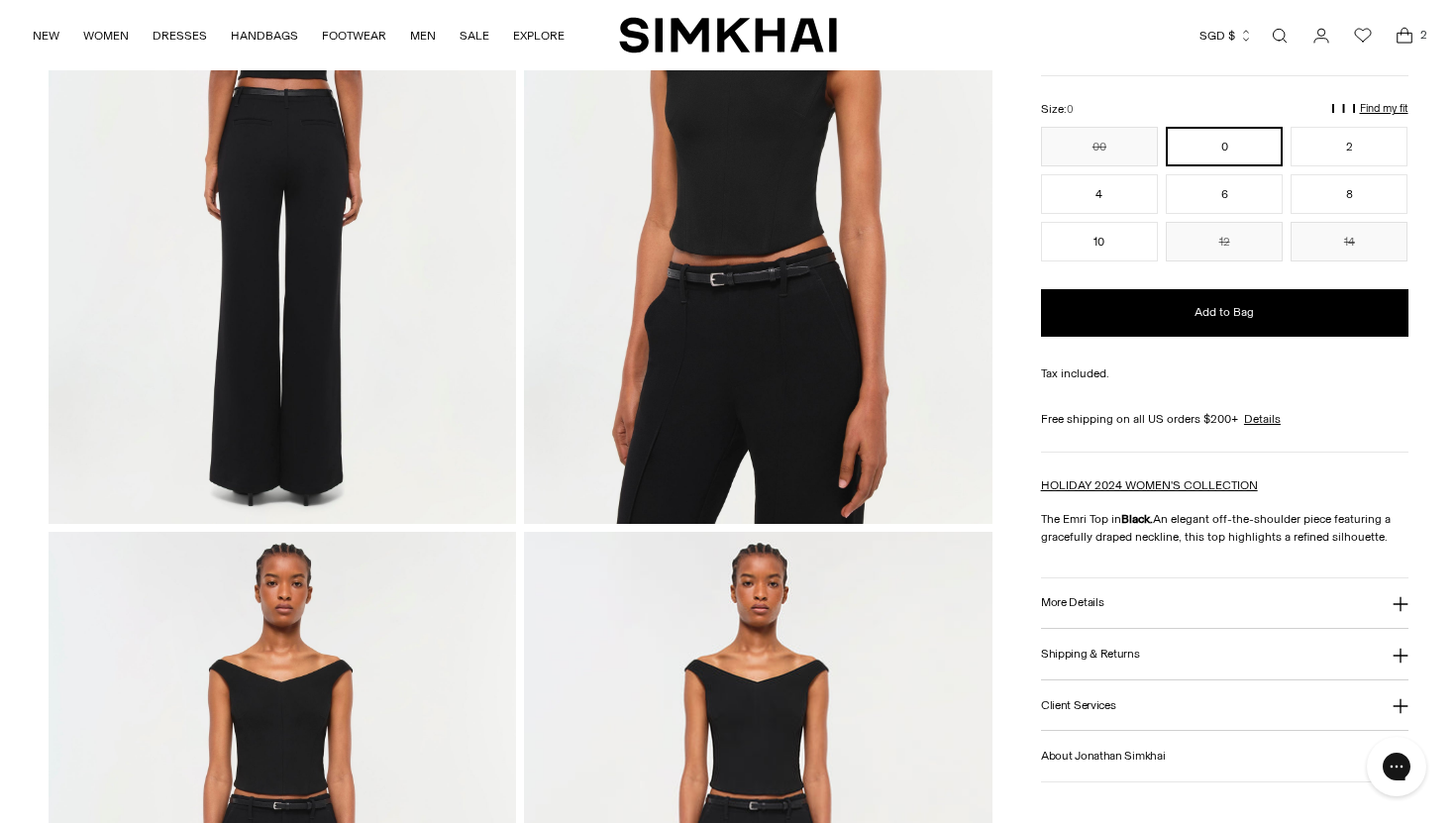 click on "Your shopping bag 1" at bounding box center [1684, 22] 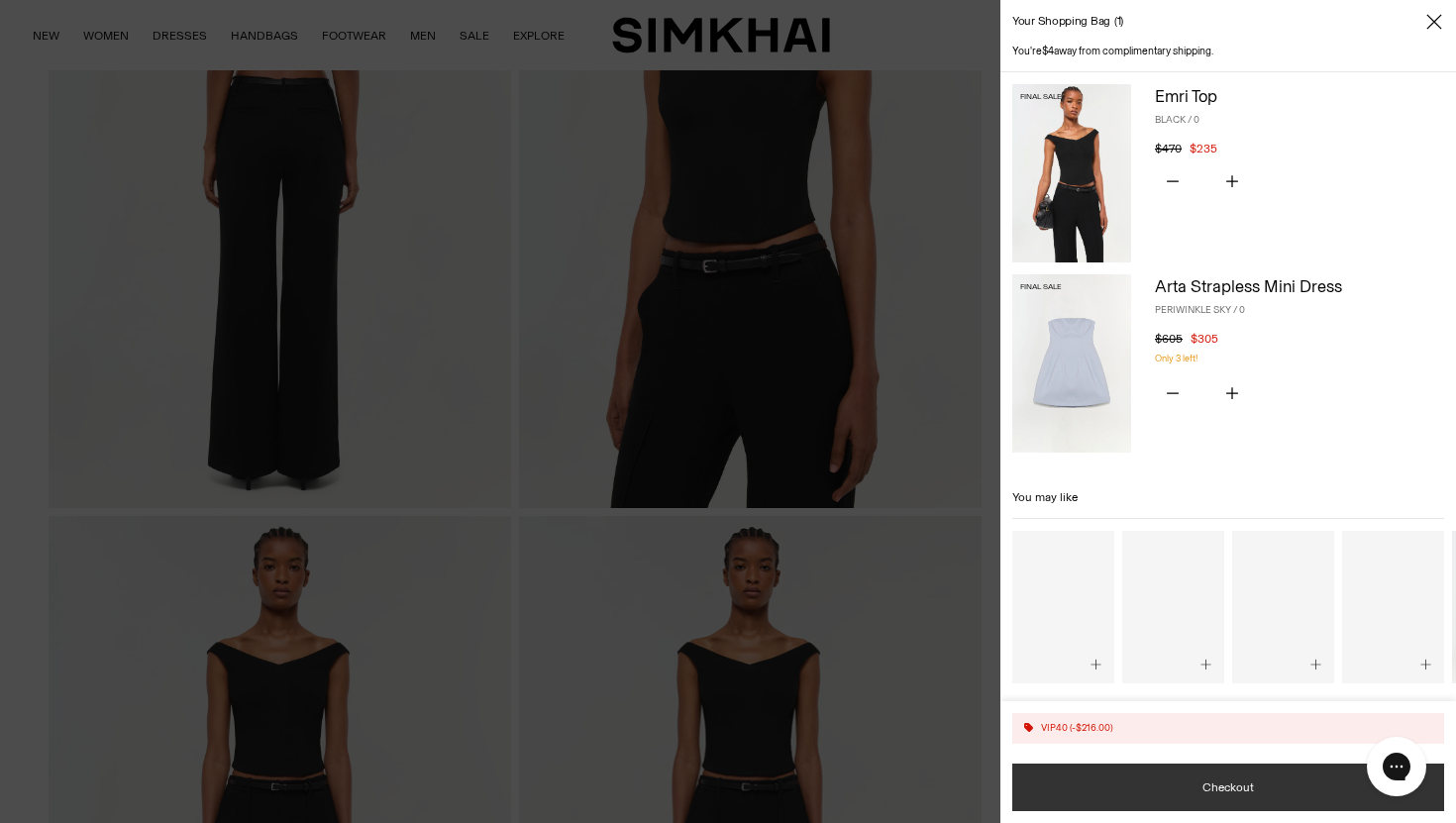 click on "Checkout" at bounding box center [1228, 787] 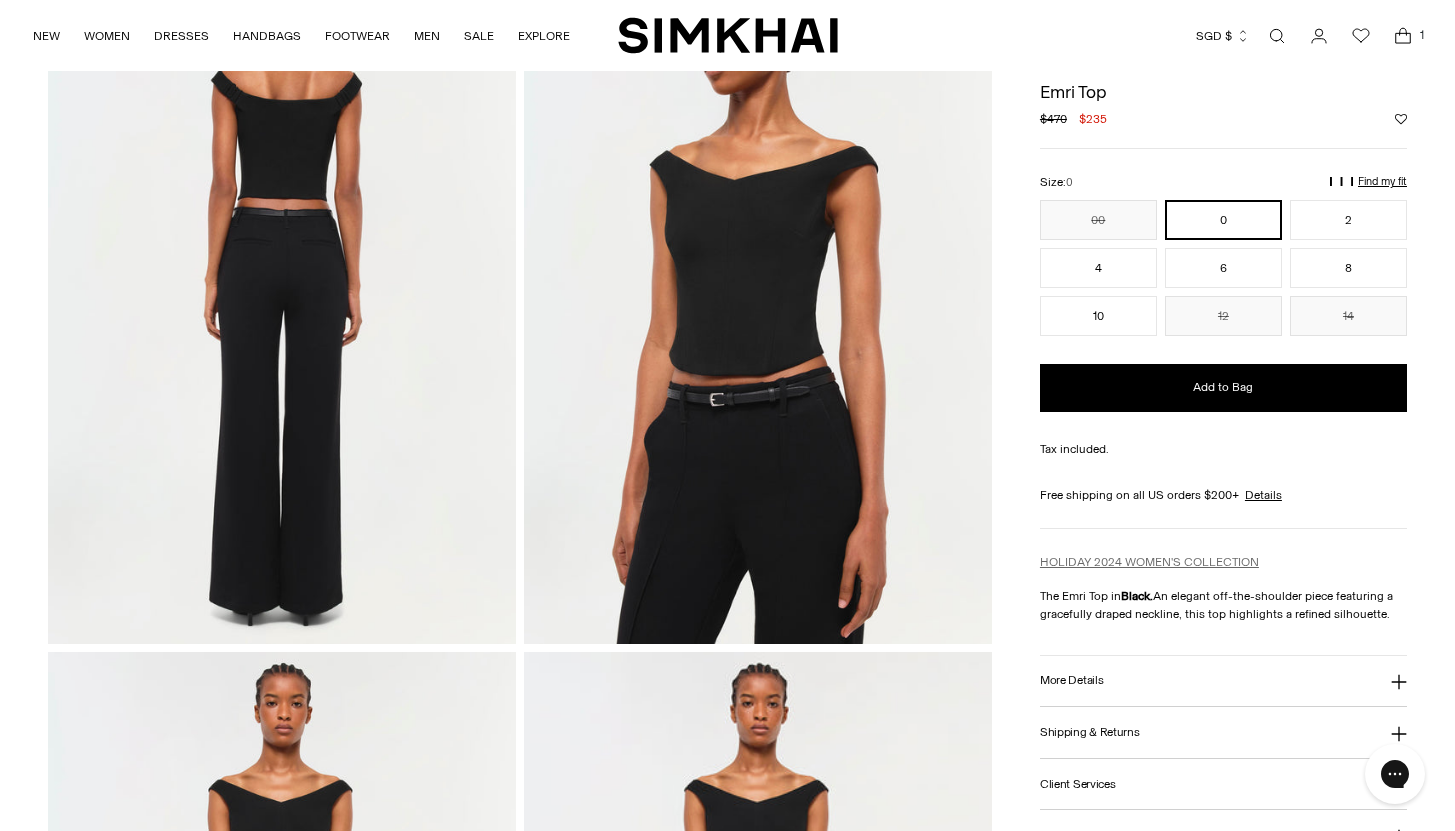 scroll, scrollTop: 897, scrollLeft: 0, axis: vertical 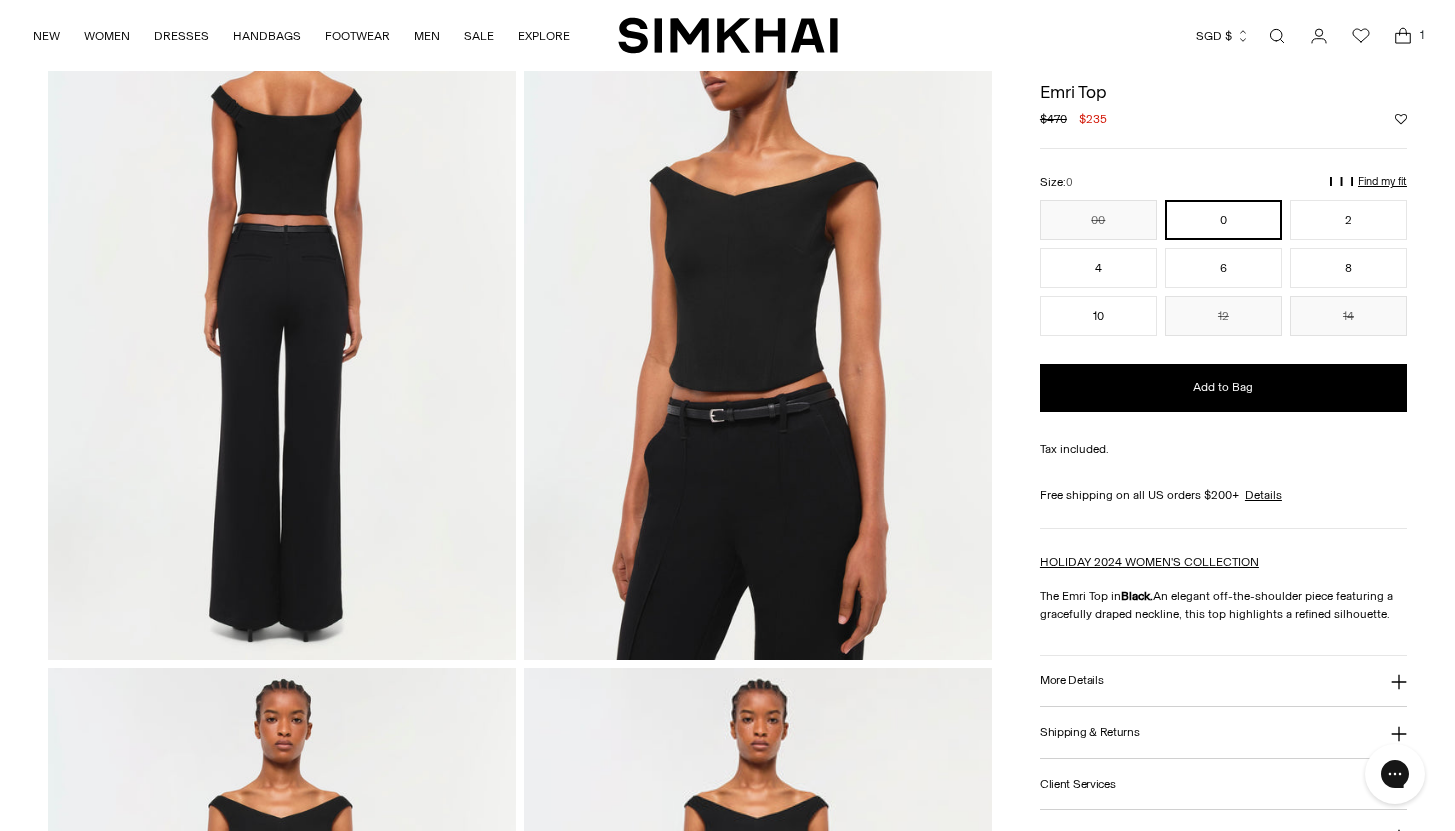 click at bounding box center (1403, 36) 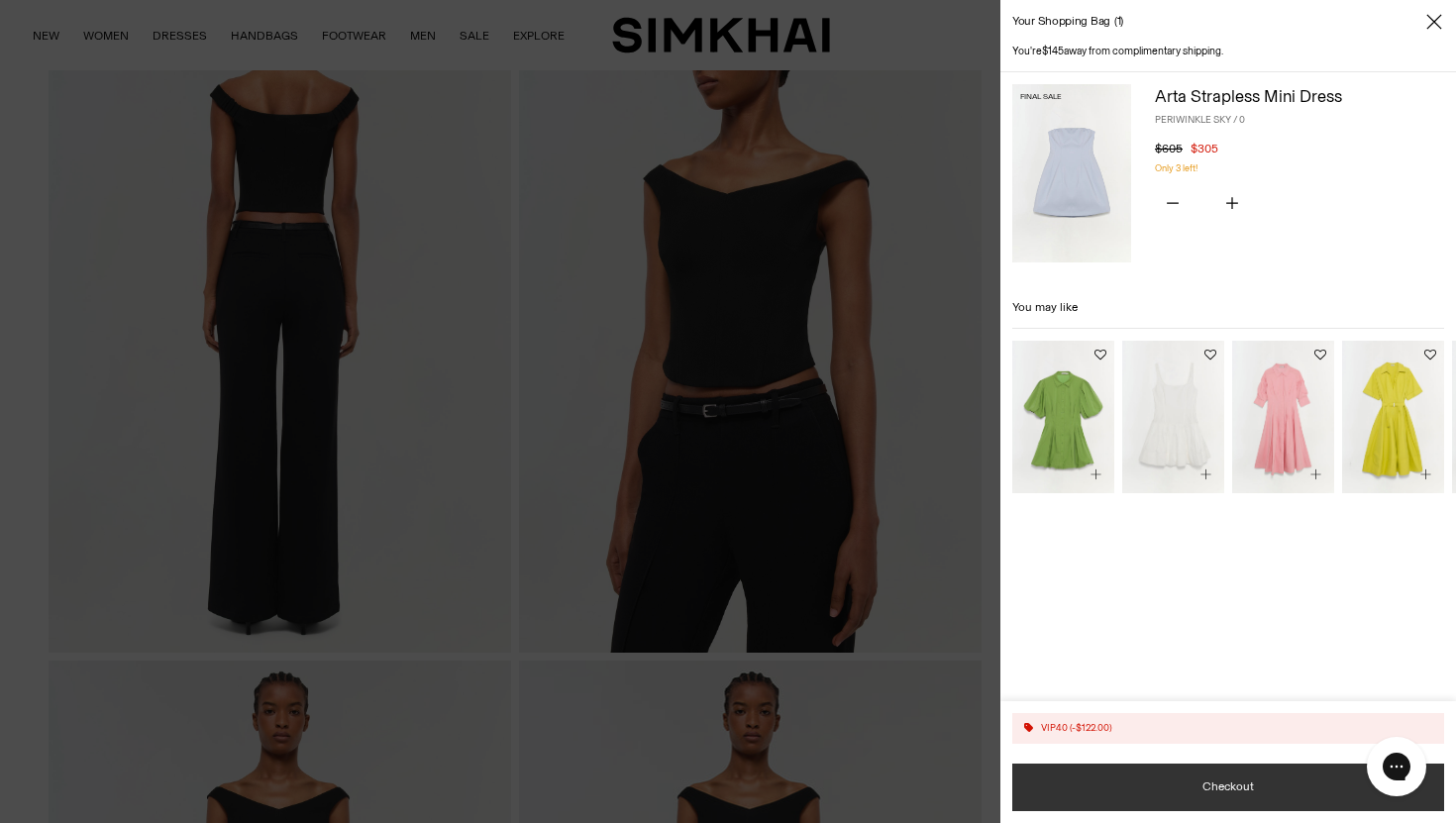 click on "Checkout" at bounding box center (1228, 787) 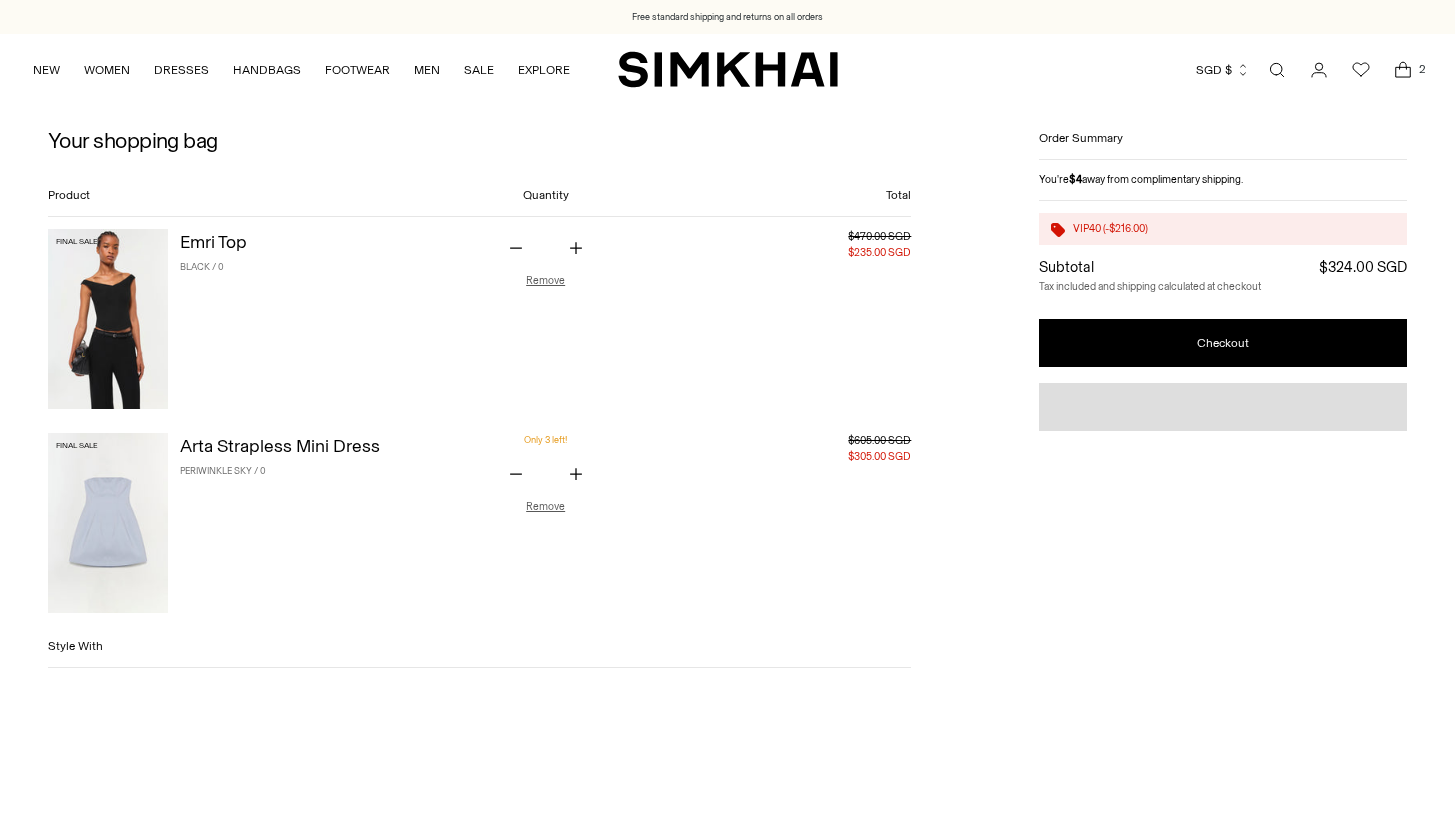 scroll, scrollTop: 0, scrollLeft: 0, axis: both 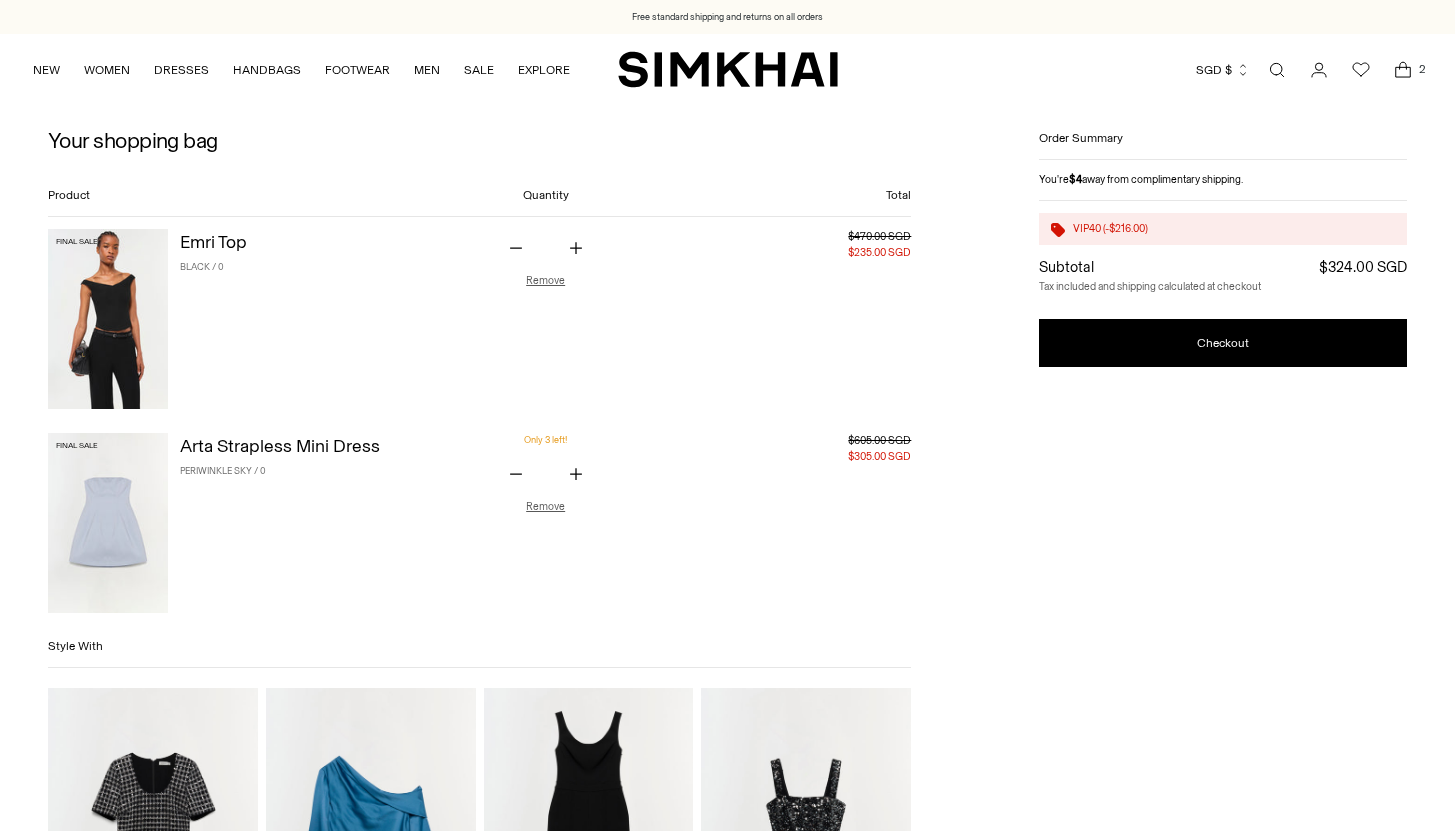 click on "$470.00
SGD $235.00
SGD
Unit price
/ per" at bounding box center [789, 319] 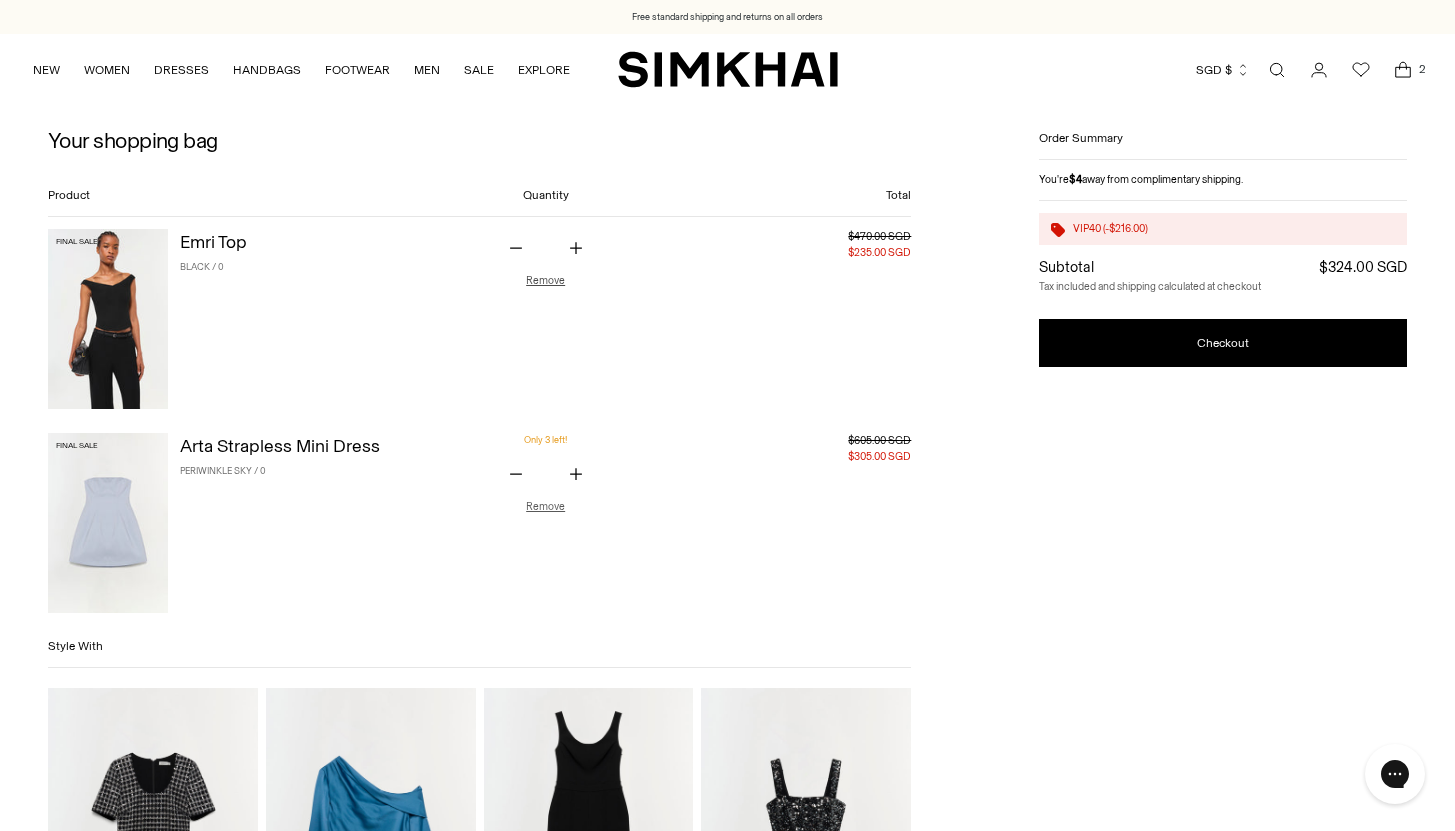 scroll, scrollTop: 0, scrollLeft: 0, axis: both 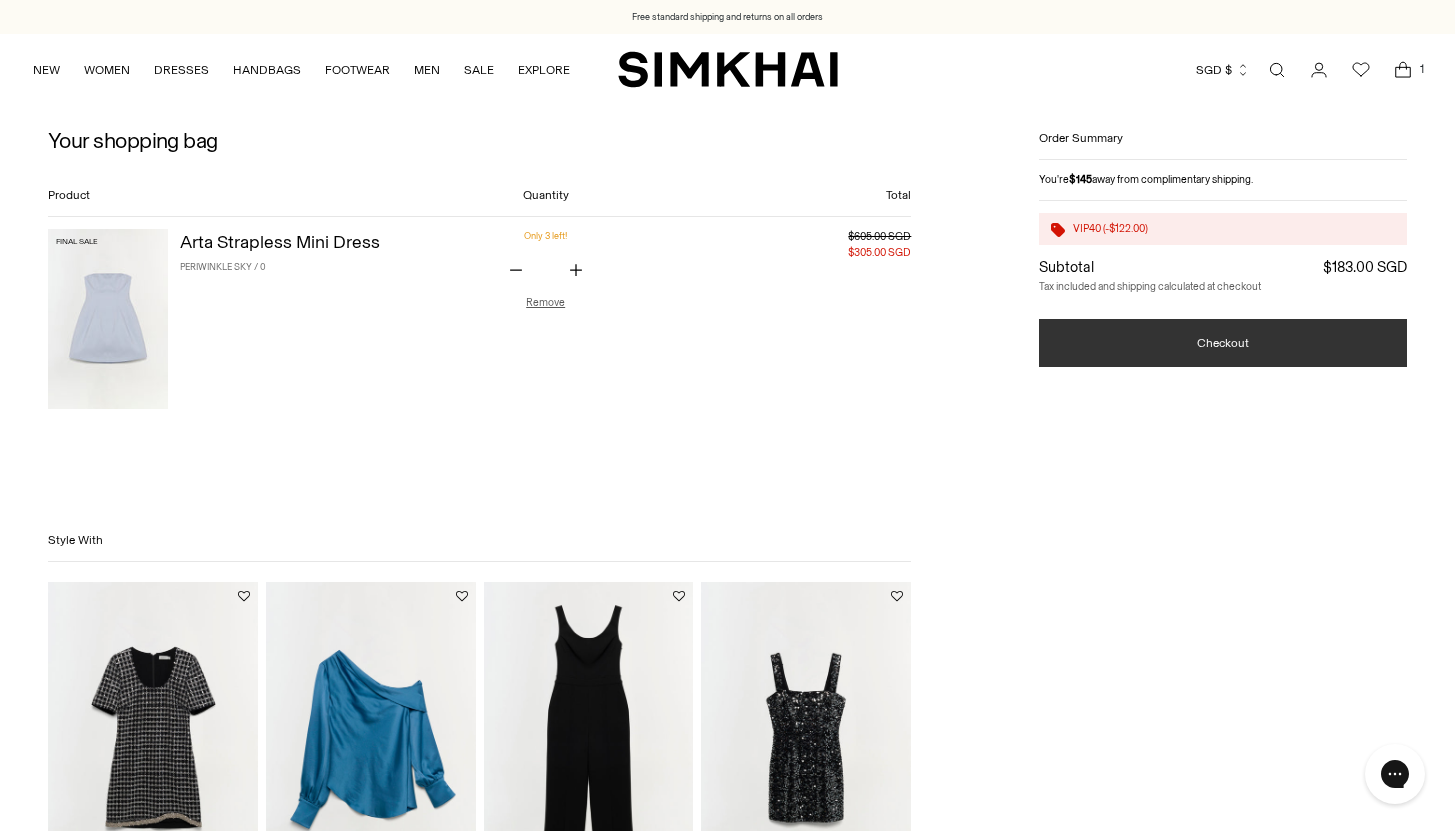 click on "Checkout" 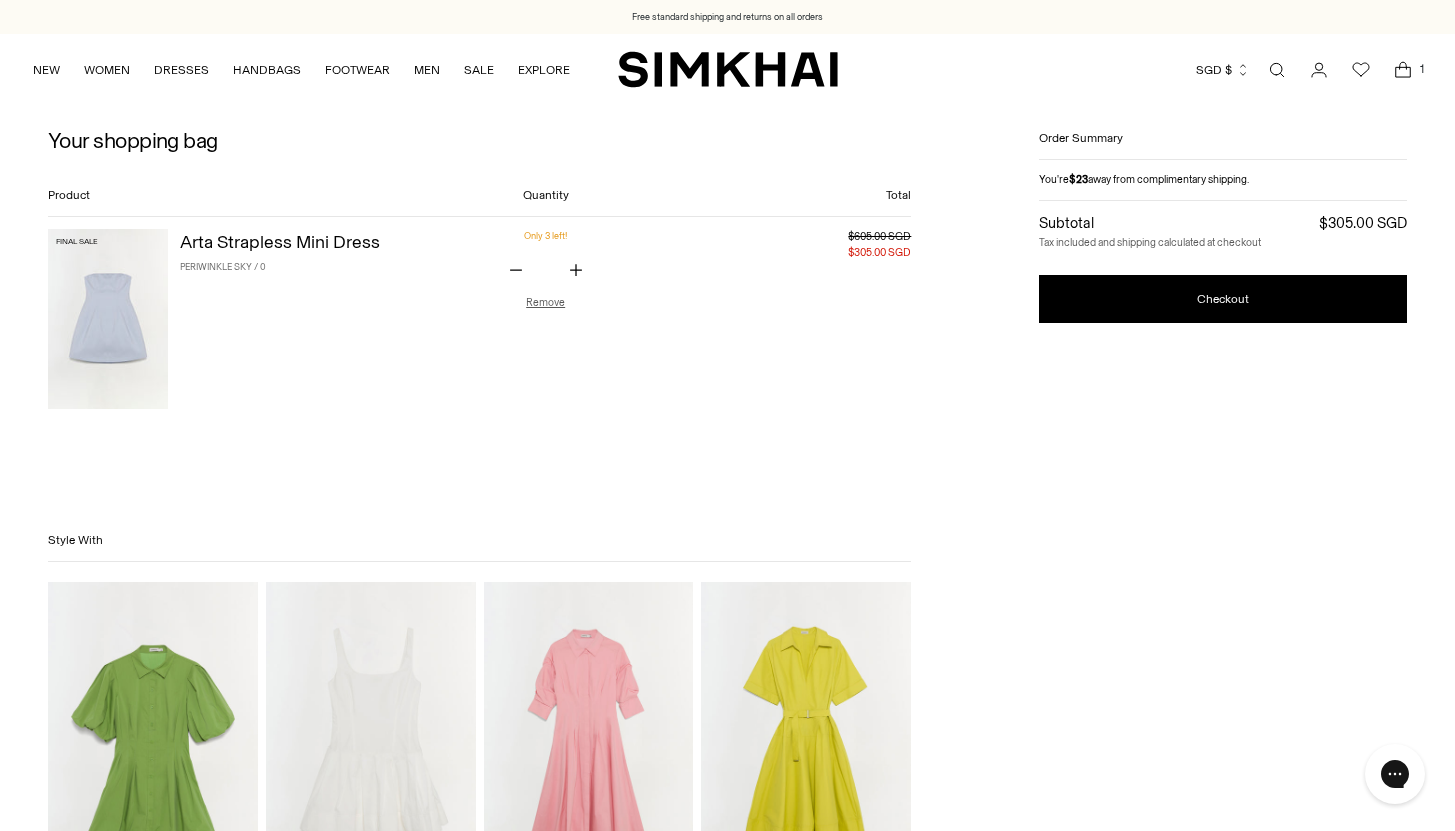 scroll, scrollTop: 0, scrollLeft: 0, axis: both 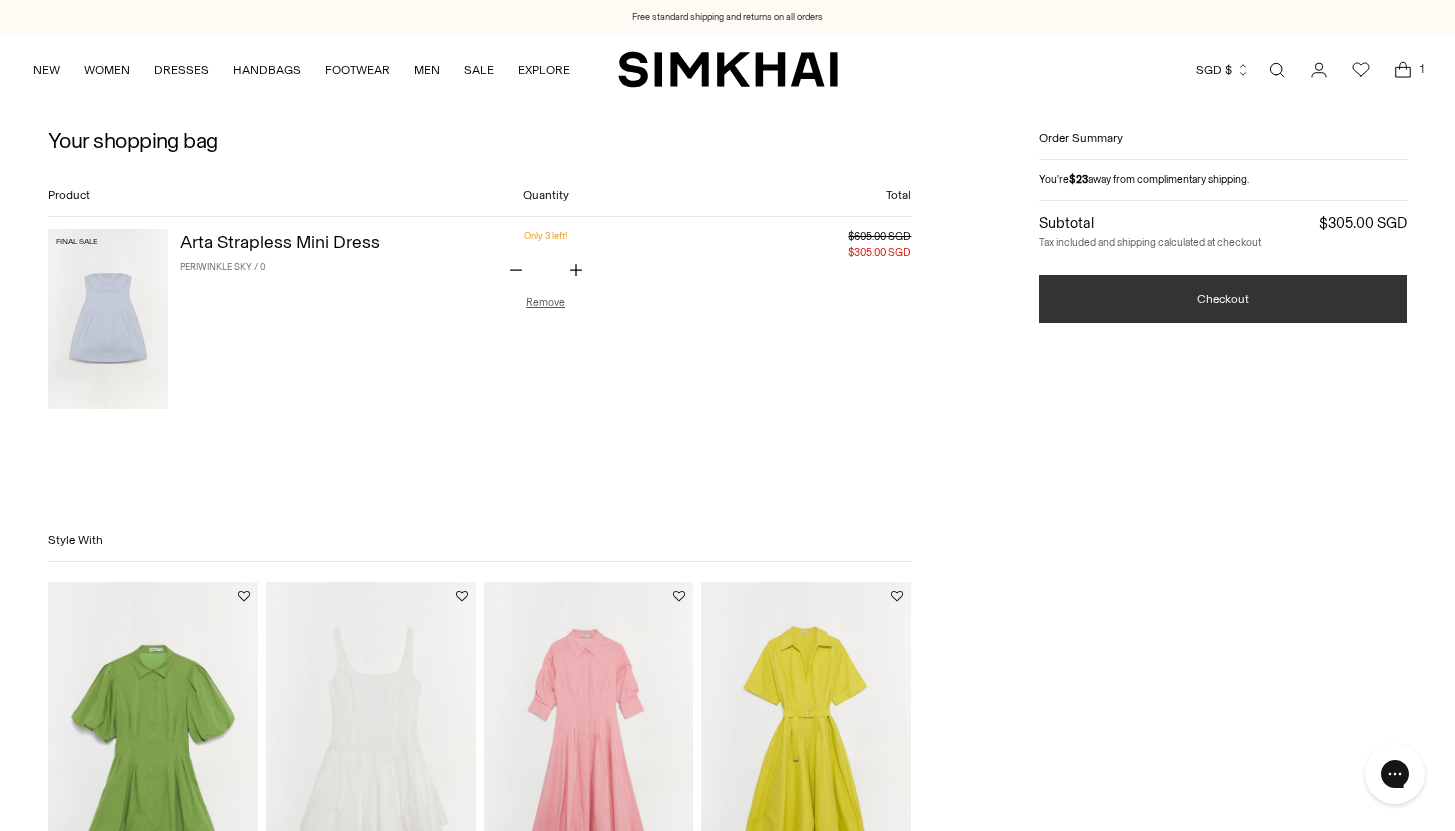 click on "Checkout" at bounding box center (1223, 299) 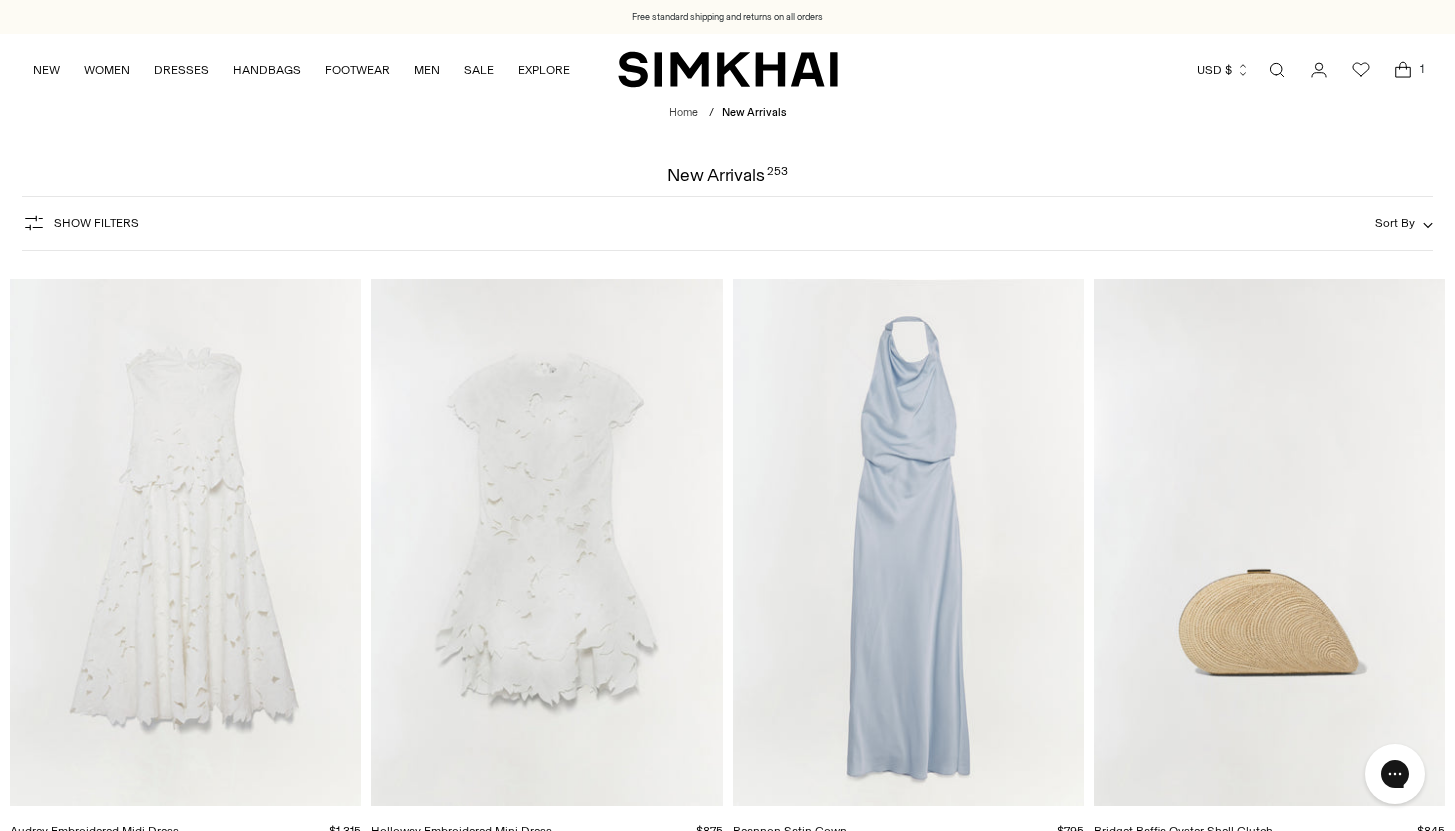 scroll, scrollTop: 0, scrollLeft: 0, axis: both 